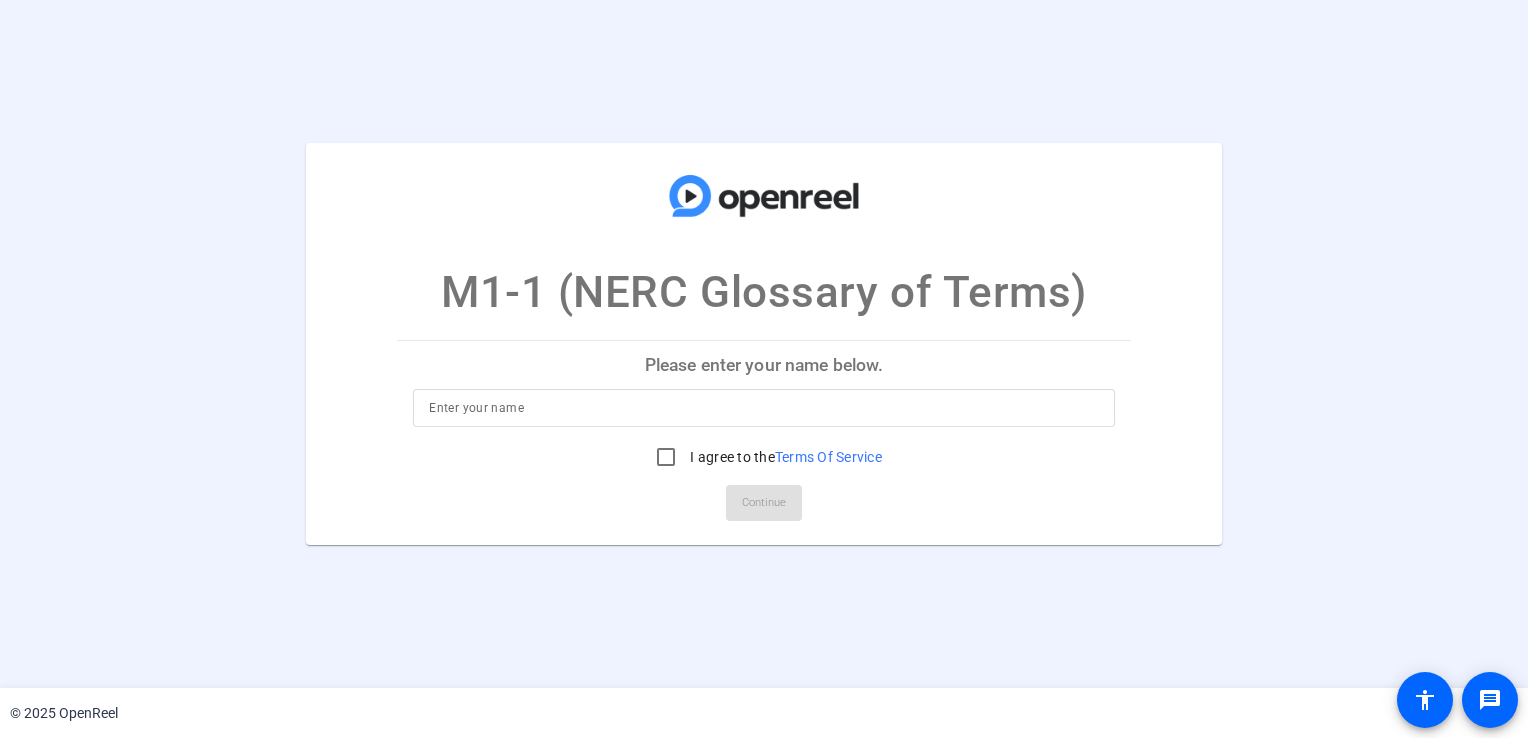 scroll, scrollTop: 0, scrollLeft: 0, axis: both 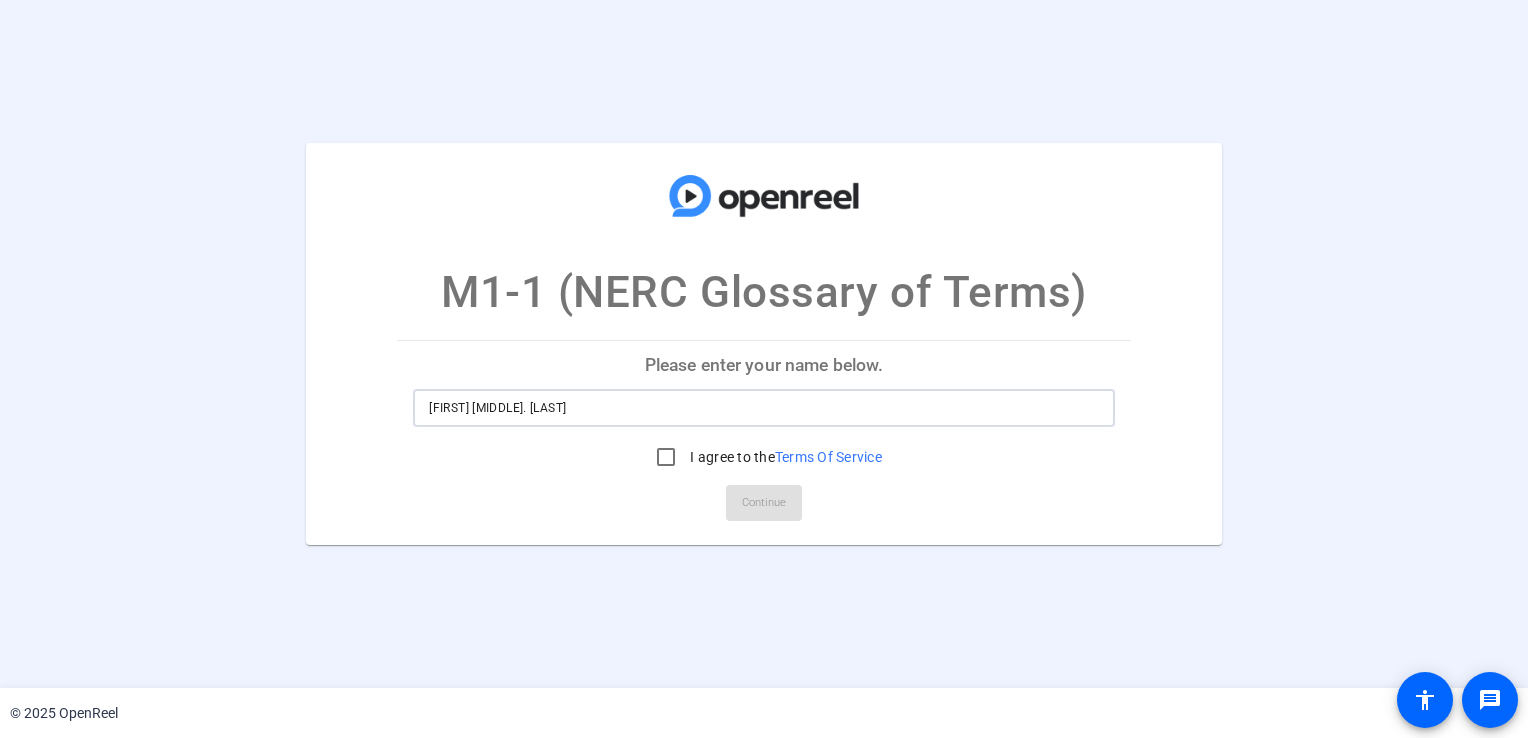 type on "[FIRST] [MIDDLE] [LAST] (POA for [PERSON])" 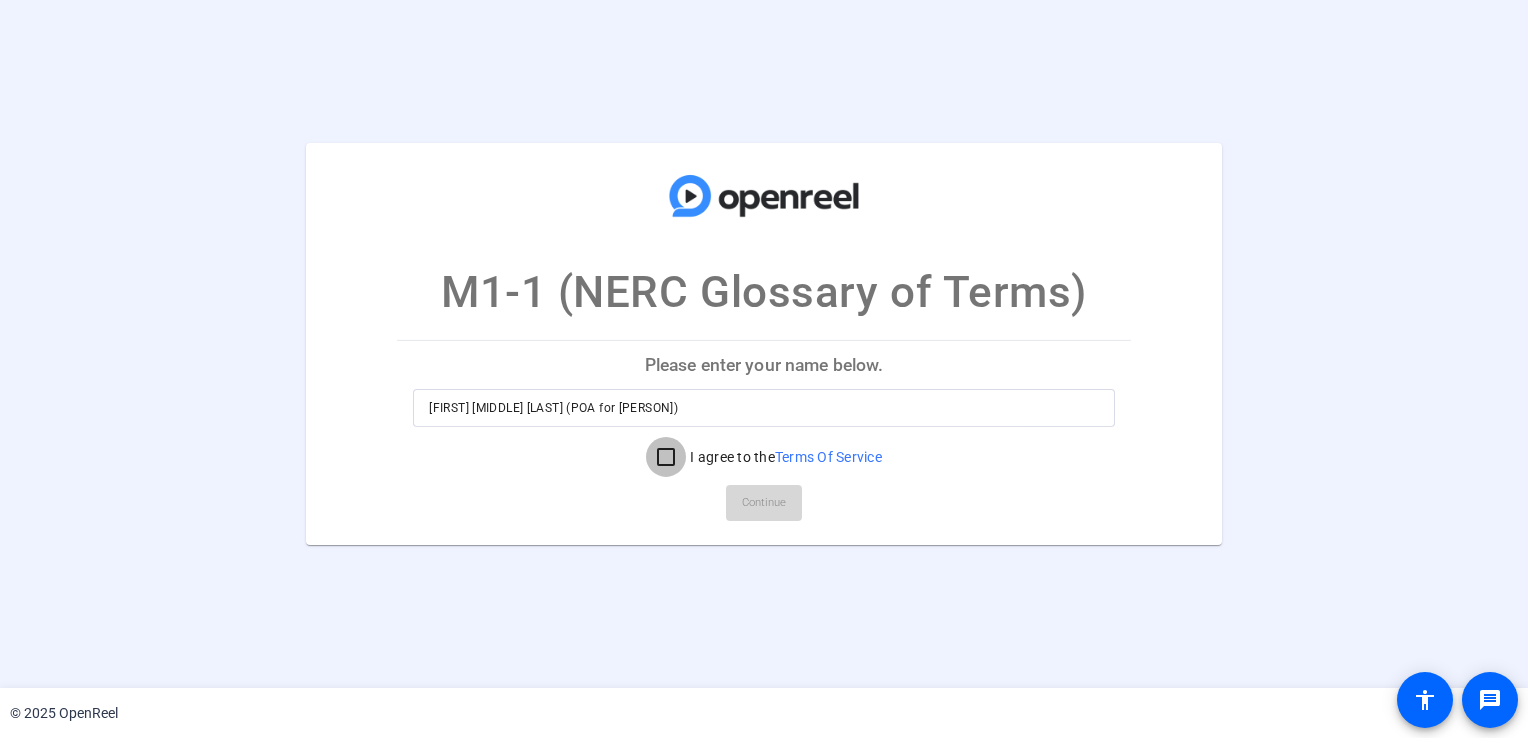 drag, startPoint x: 662, startPoint y: 459, endPoint x: 738, endPoint y: 490, distance: 82.07923 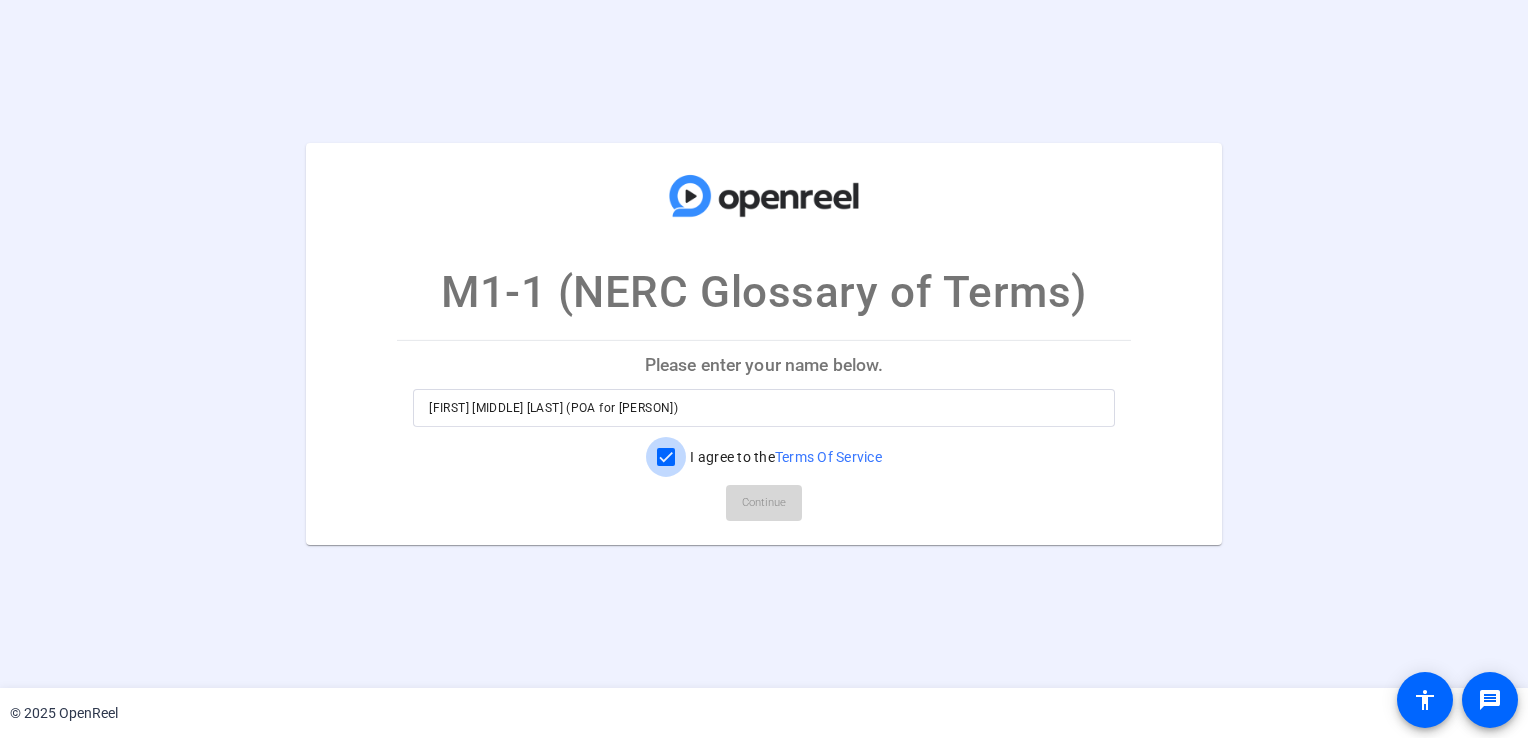 checkbox on "true" 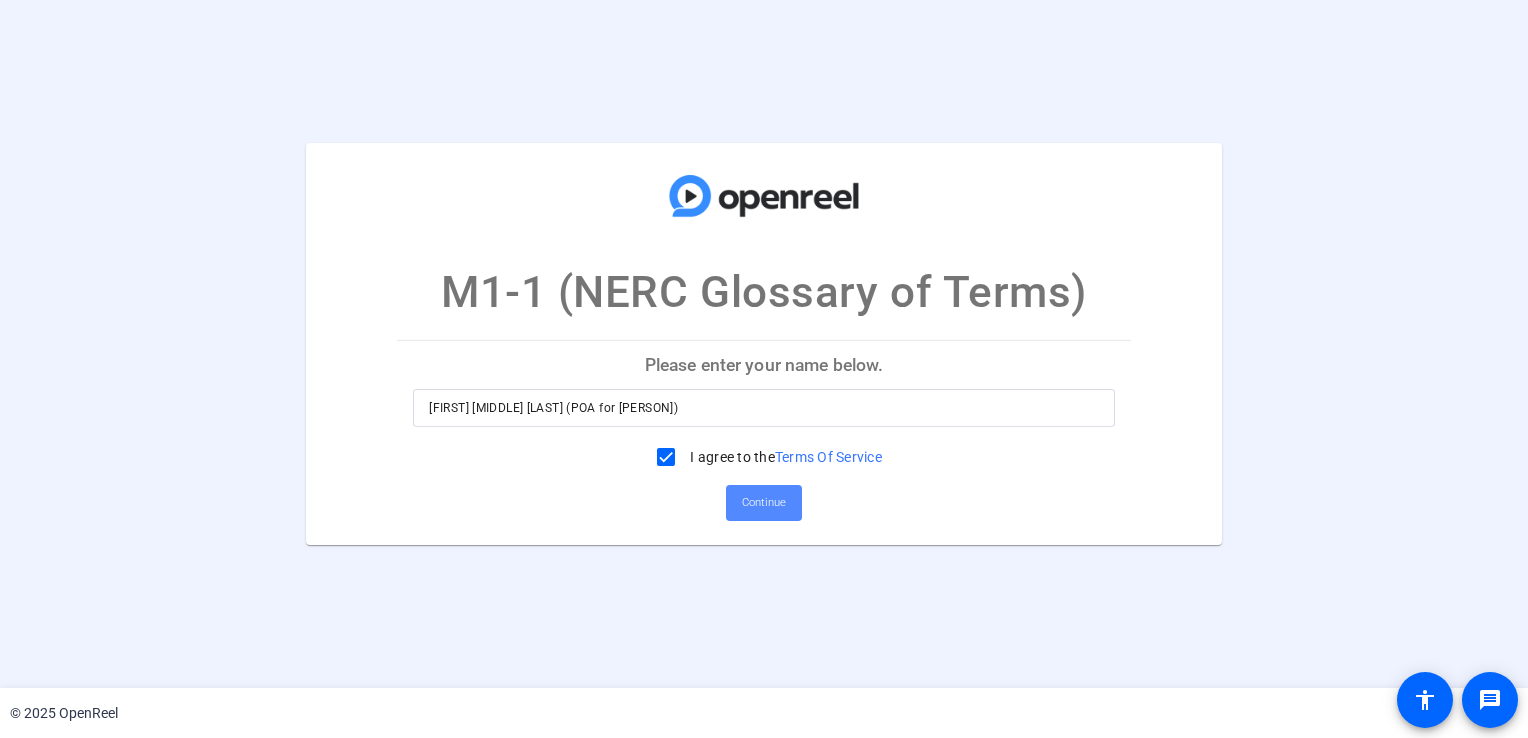 click on "Continue" 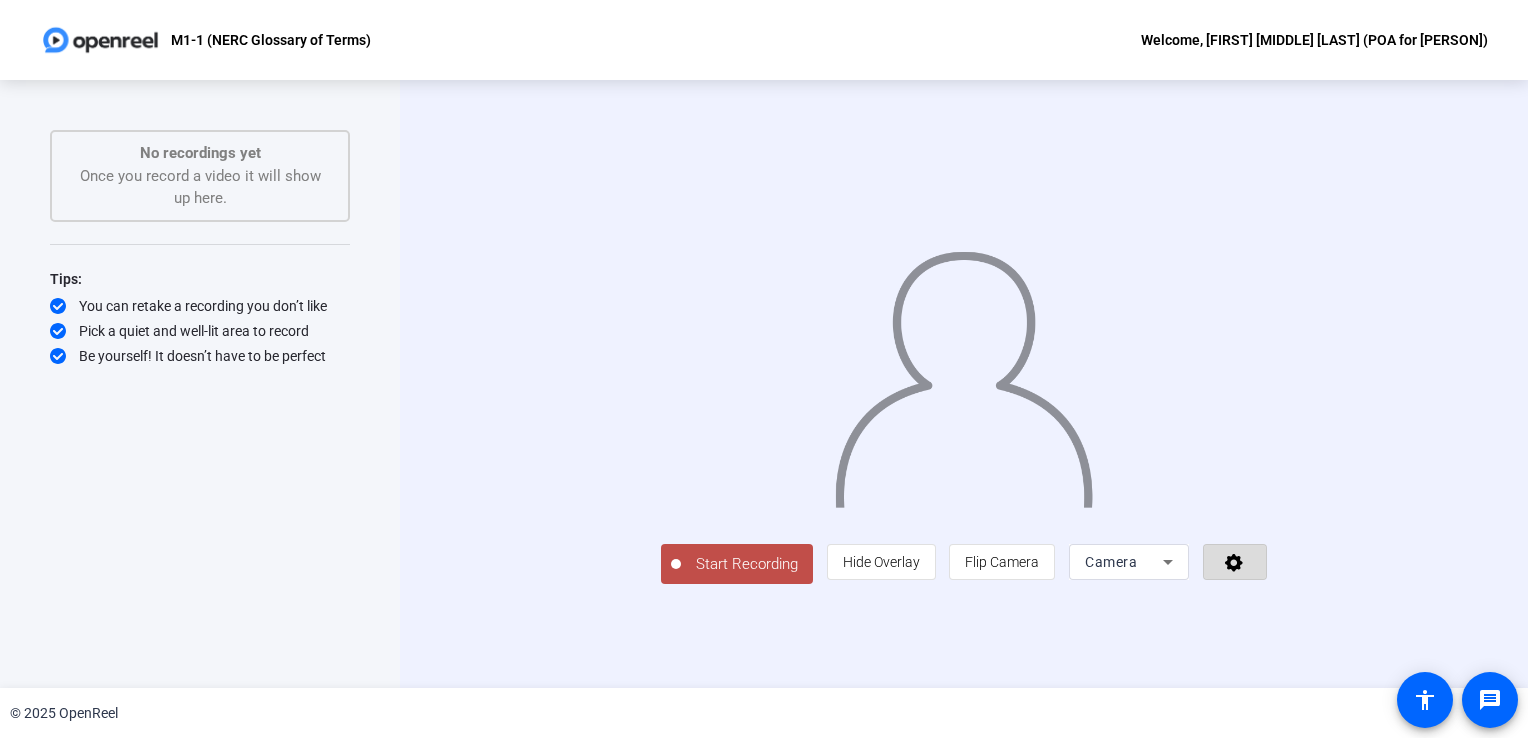 click 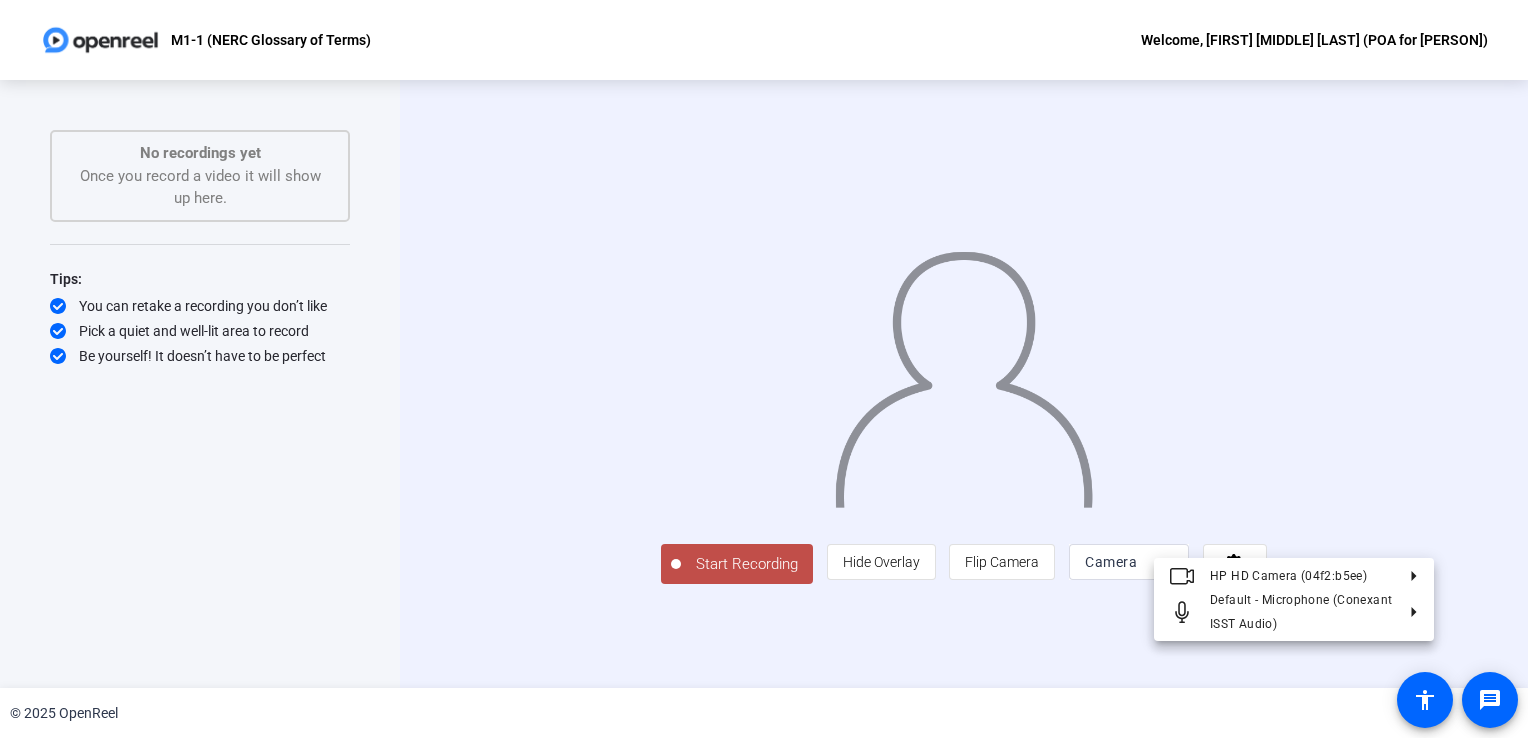 click at bounding box center (764, 369) 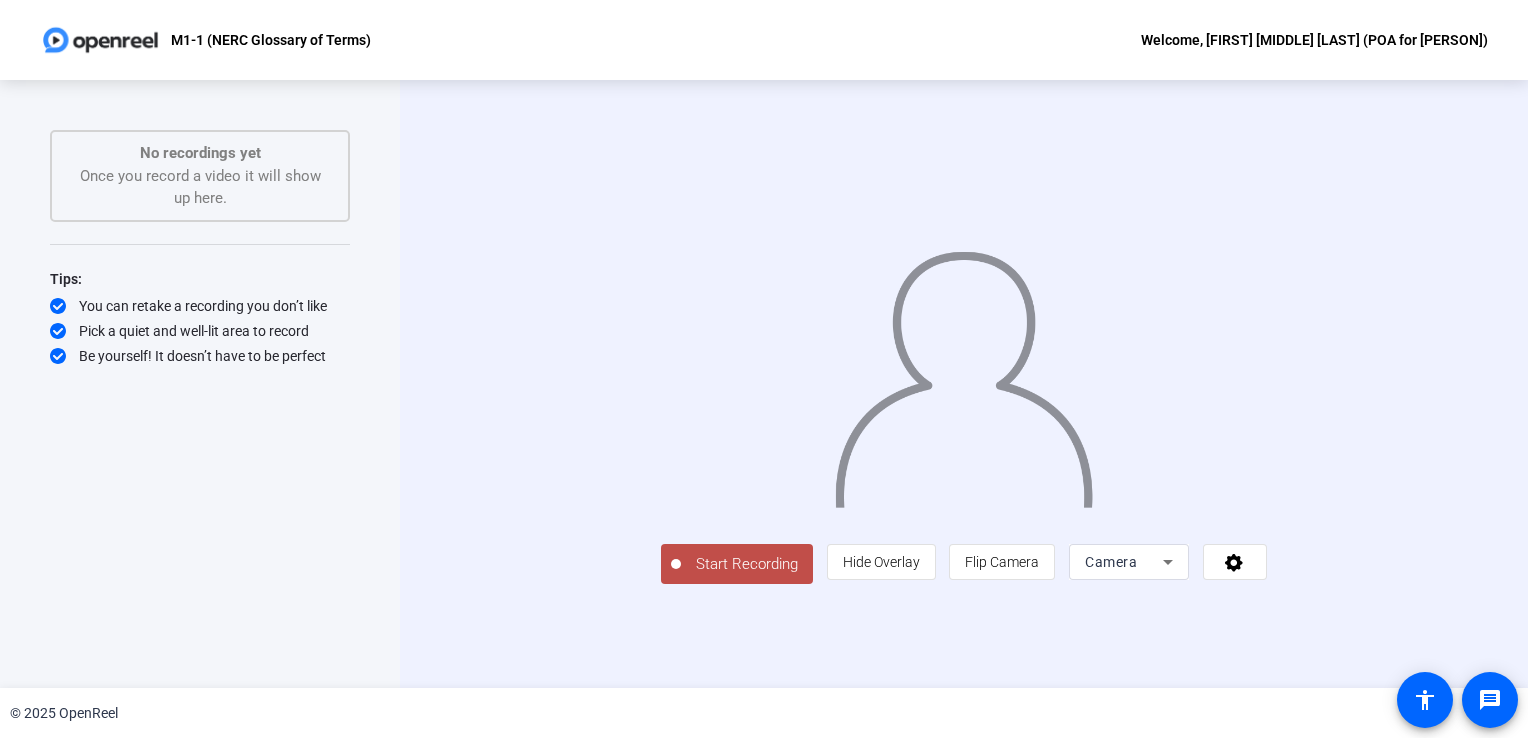 scroll, scrollTop: 10, scrollLeft: 0, axis: vertical 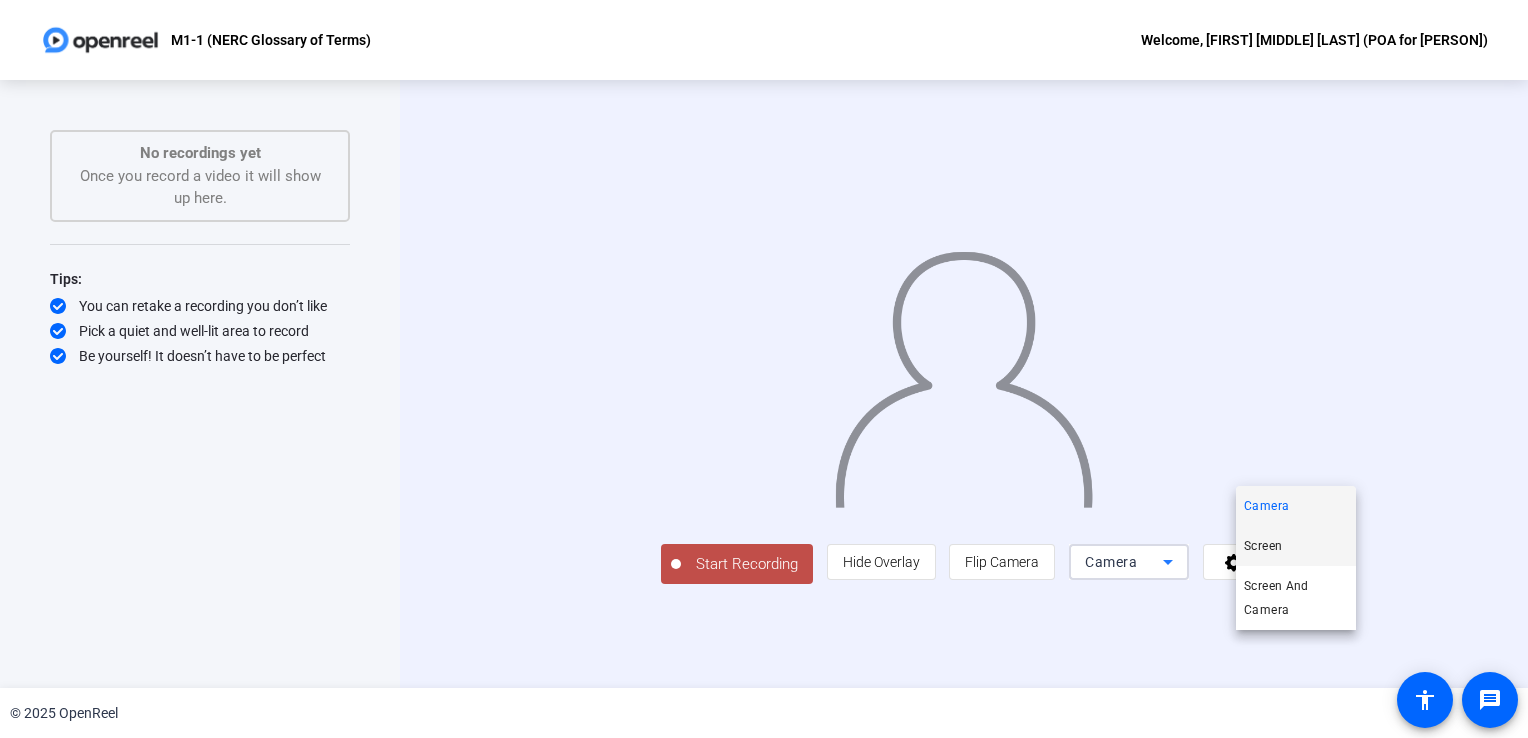 click on "Screen" at bounding box center [1263, 546] 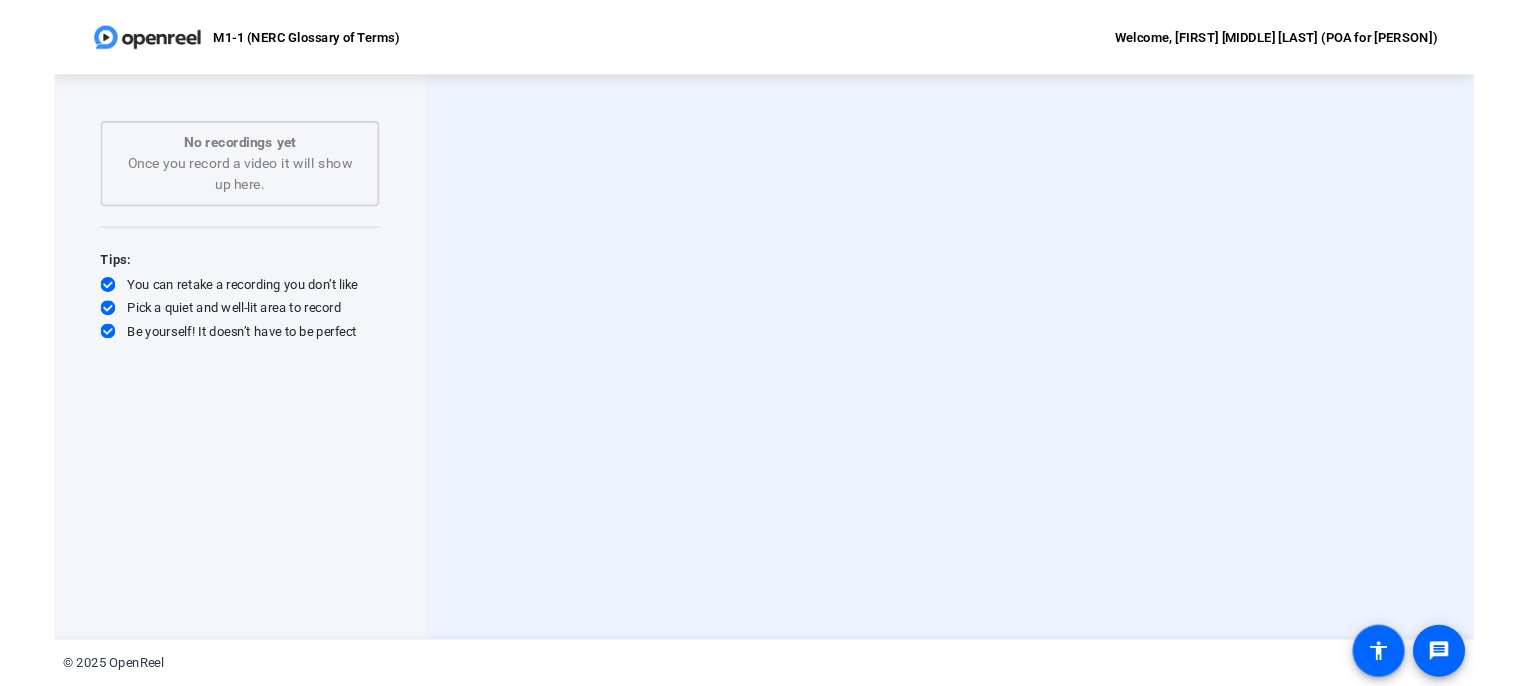 scroll, scrollTop: 0, scrollLeft: 0, axis: both 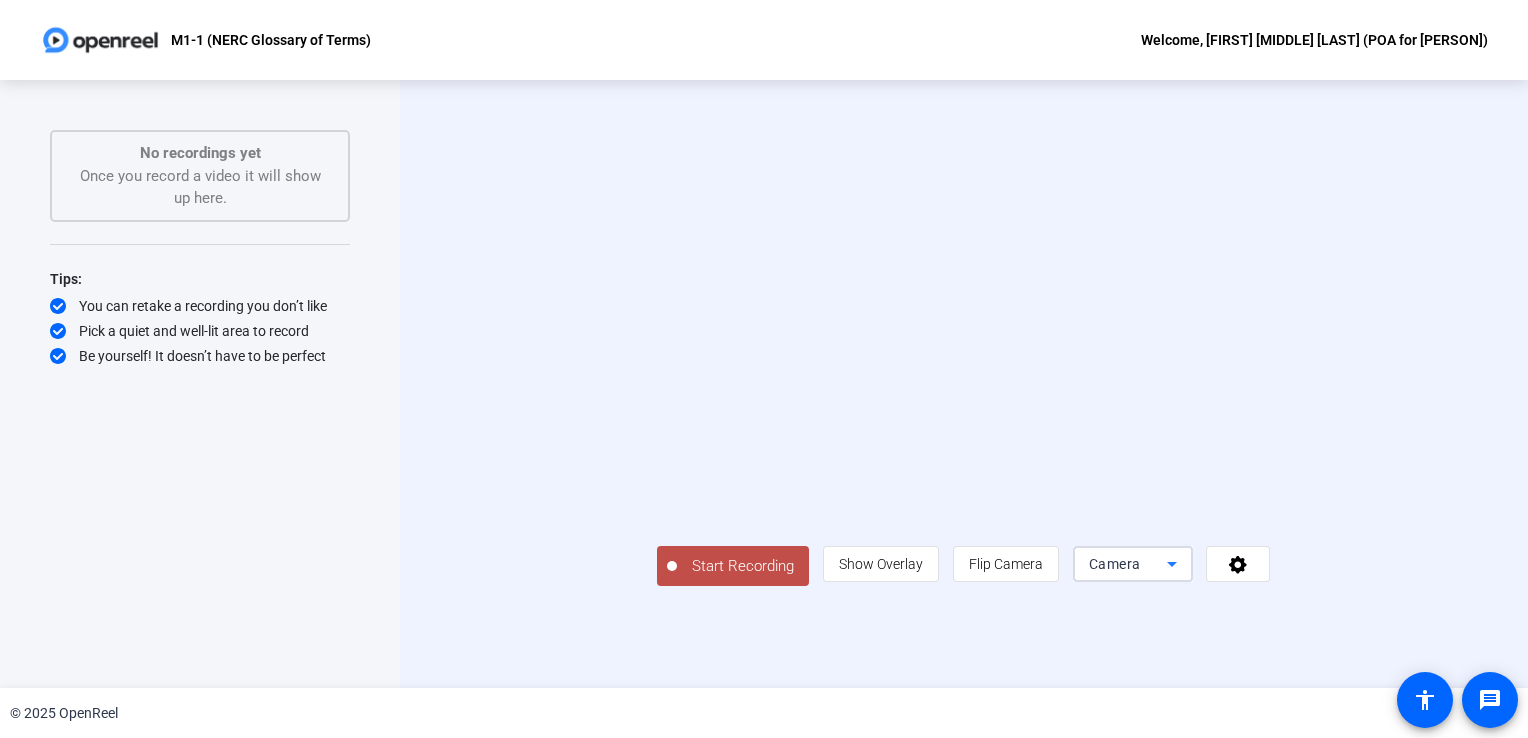 click 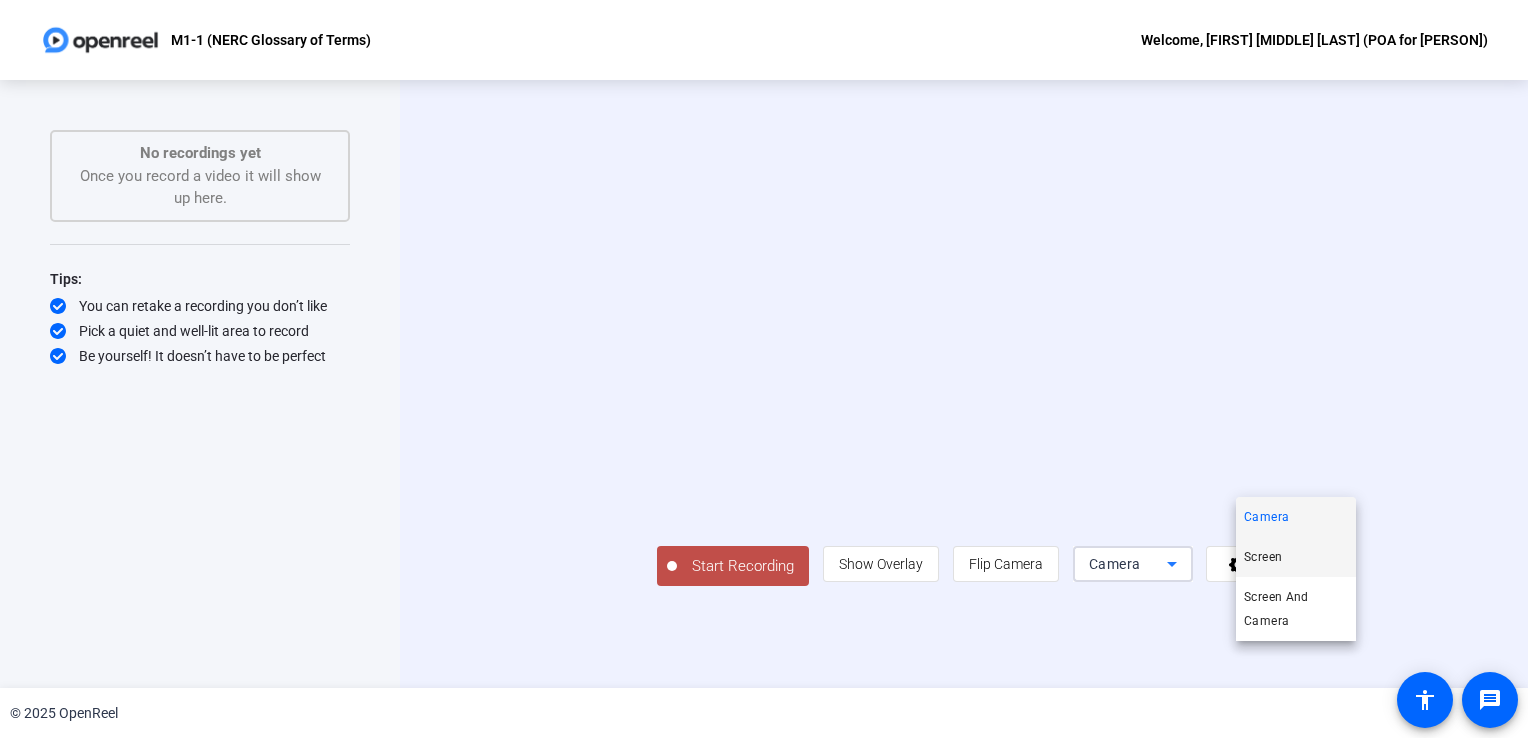 click on "Screen" at bounding box center [1263, 557] 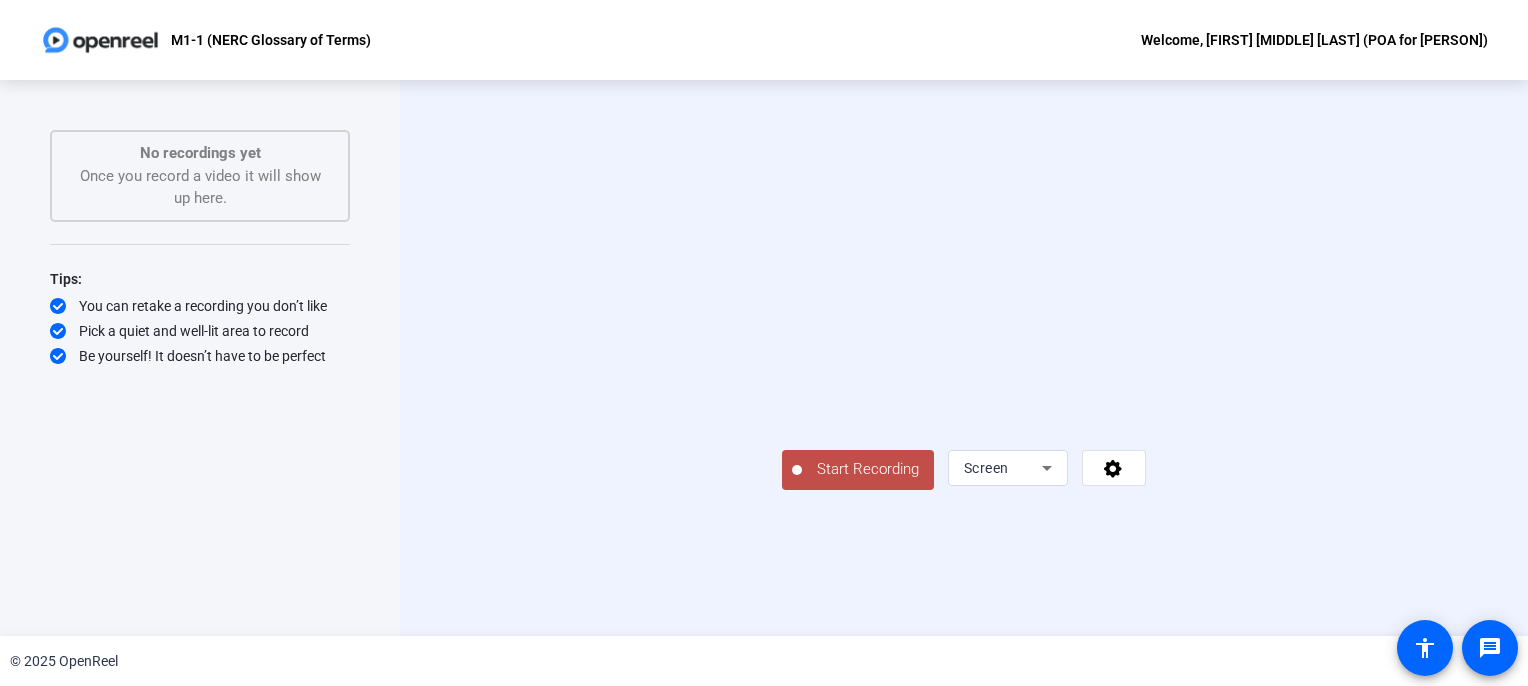 scroll, scrollTop: 36, scrollLeft: 0, axis: vertical 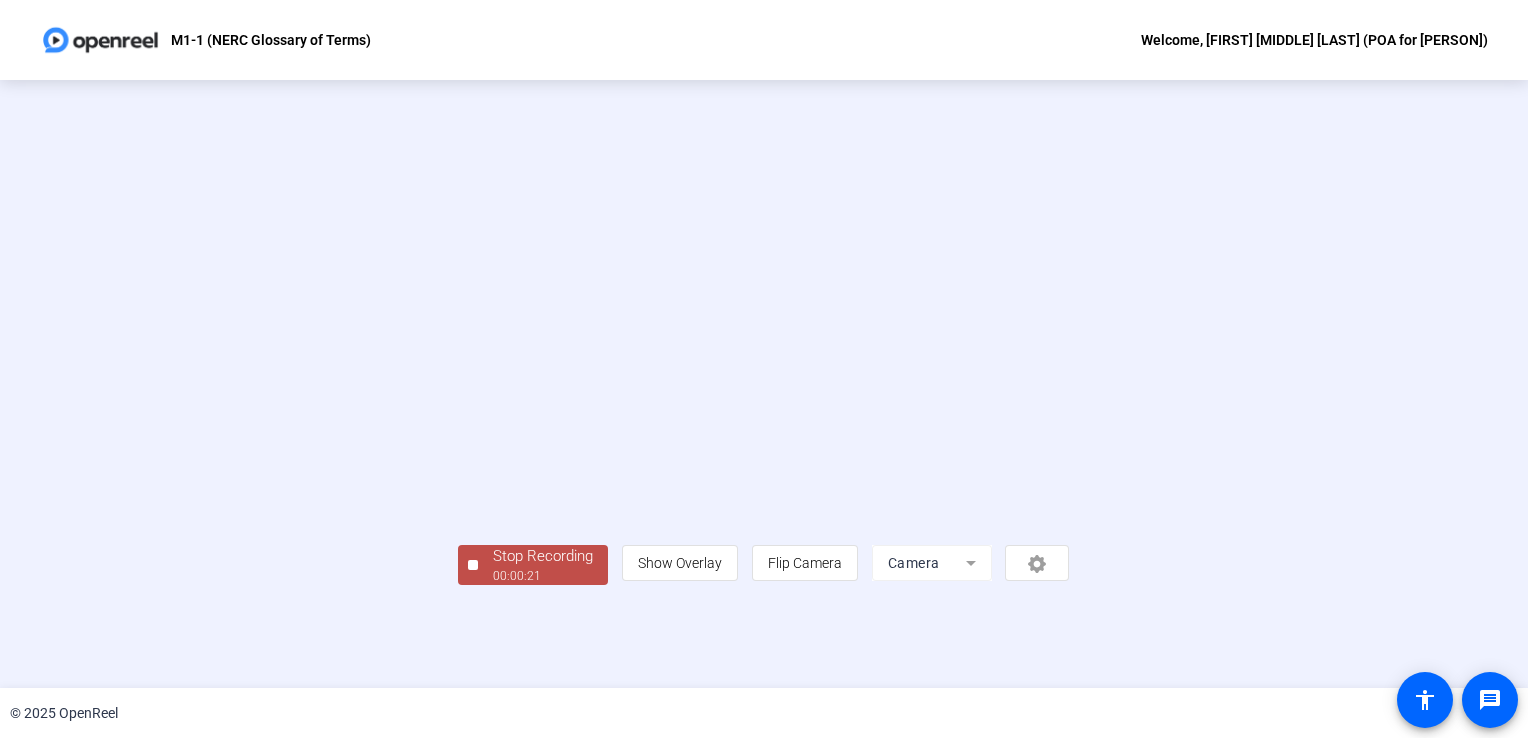 click on "Stop Recording" 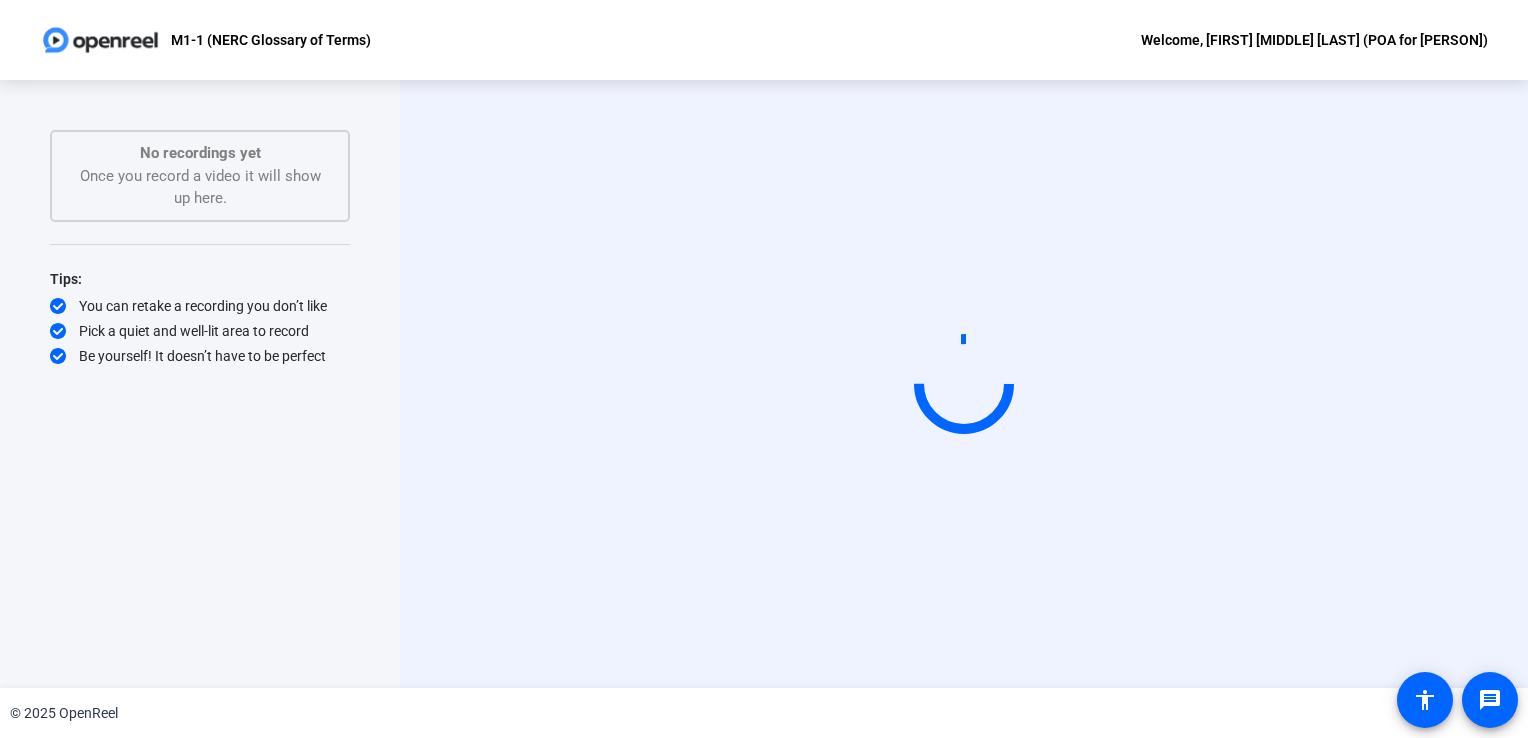 click on "No recordings yet  Once you record a video it will show up here." 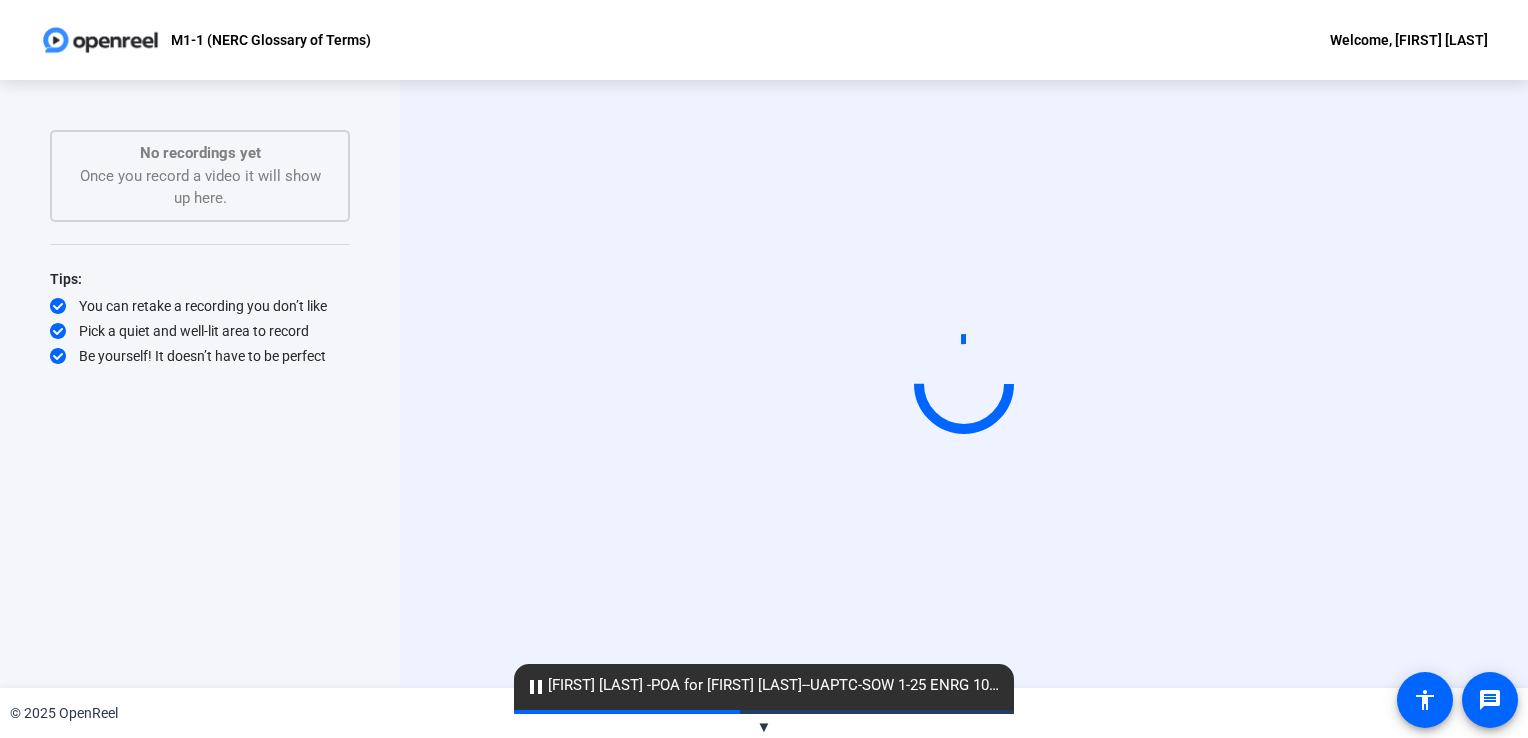 scroll, scrollTop: 0, scrollLeft: 0, axis: both 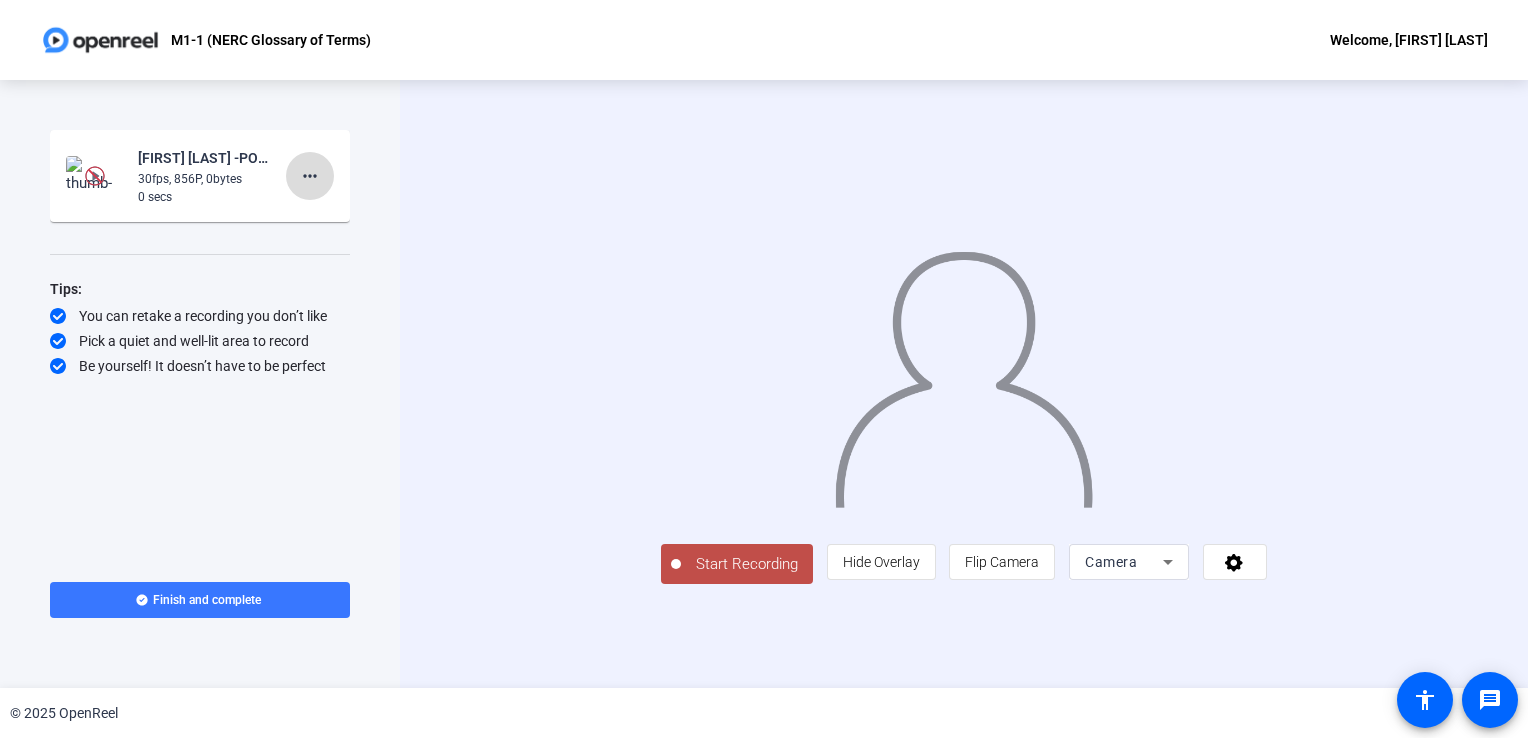 click on "more_horiz" 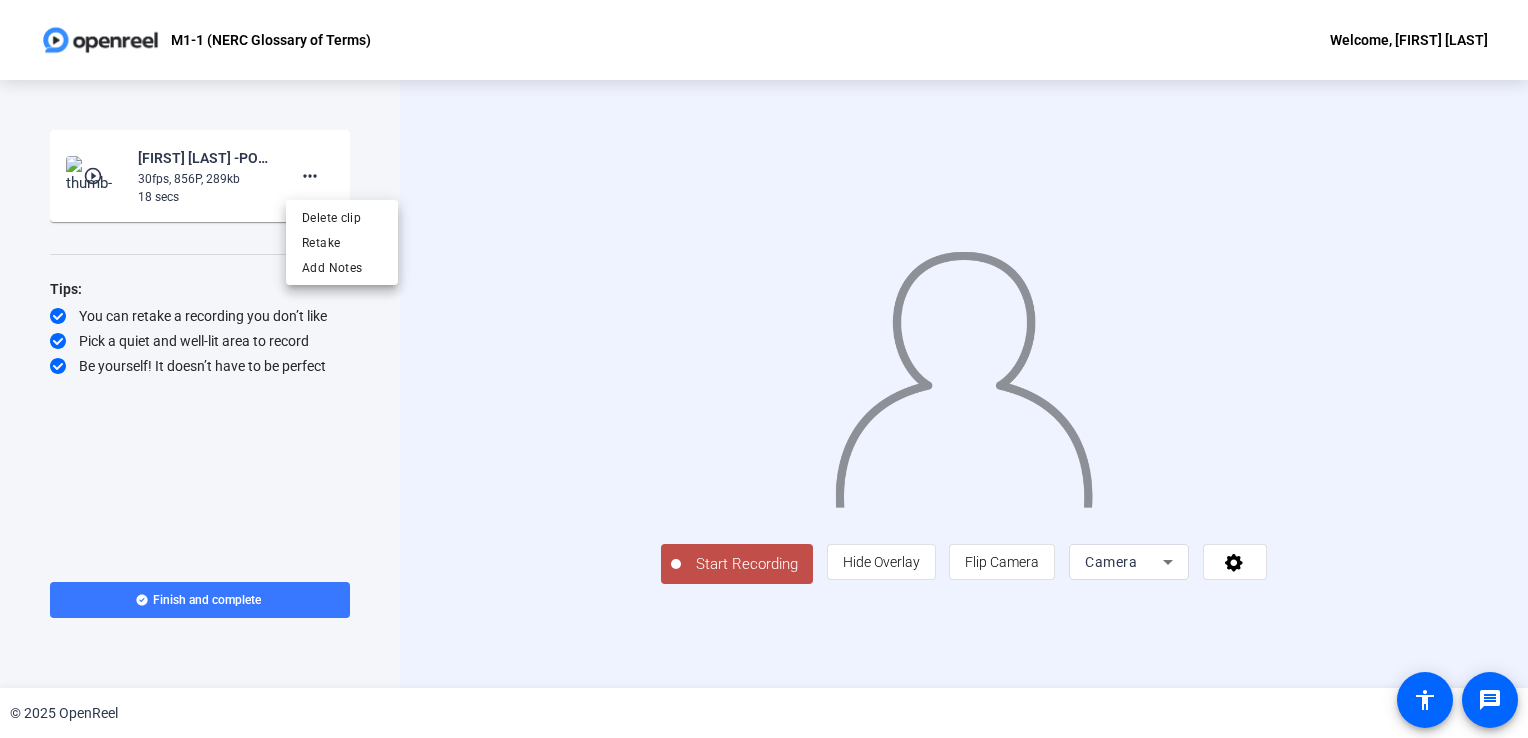 click at bounding box center (764, 369) 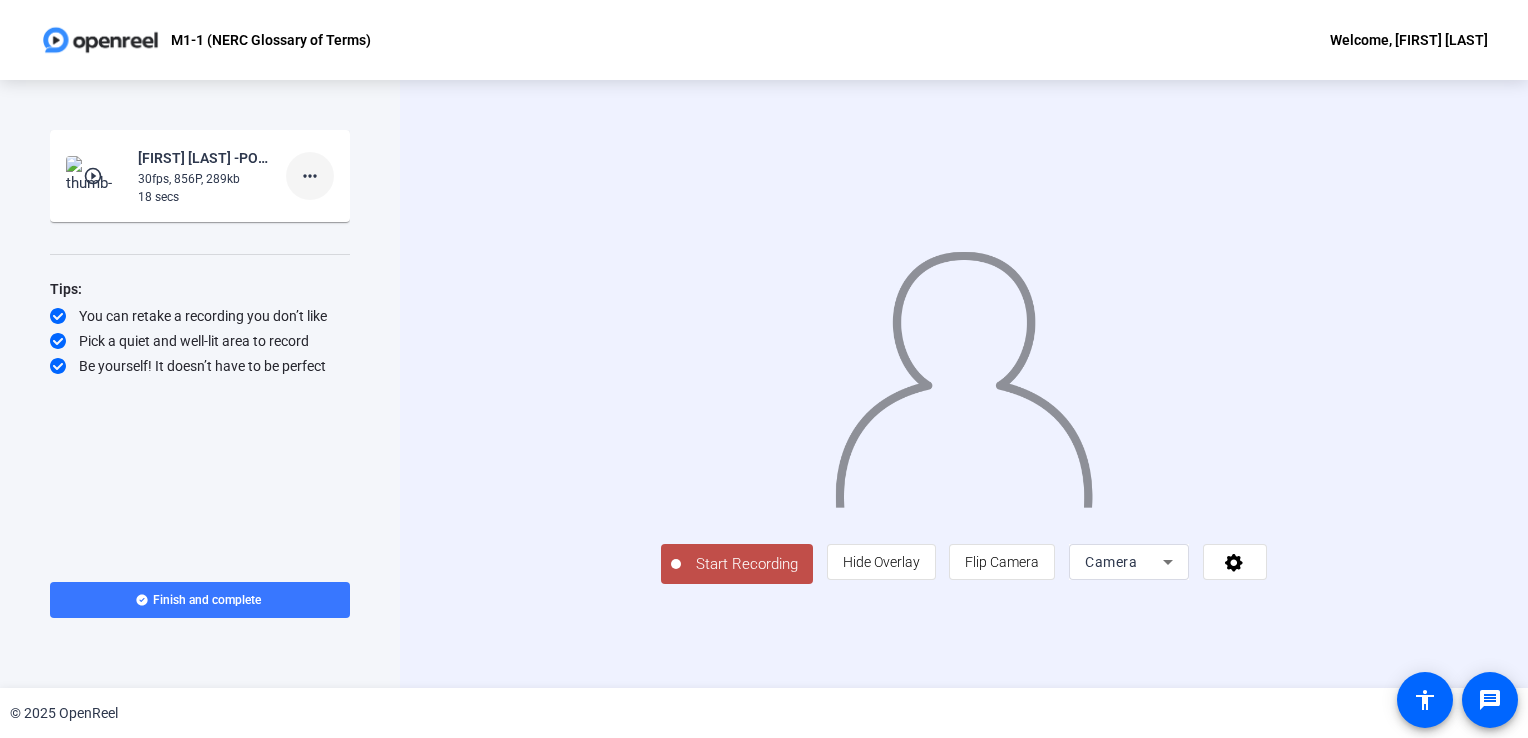 click on "more_horiz" 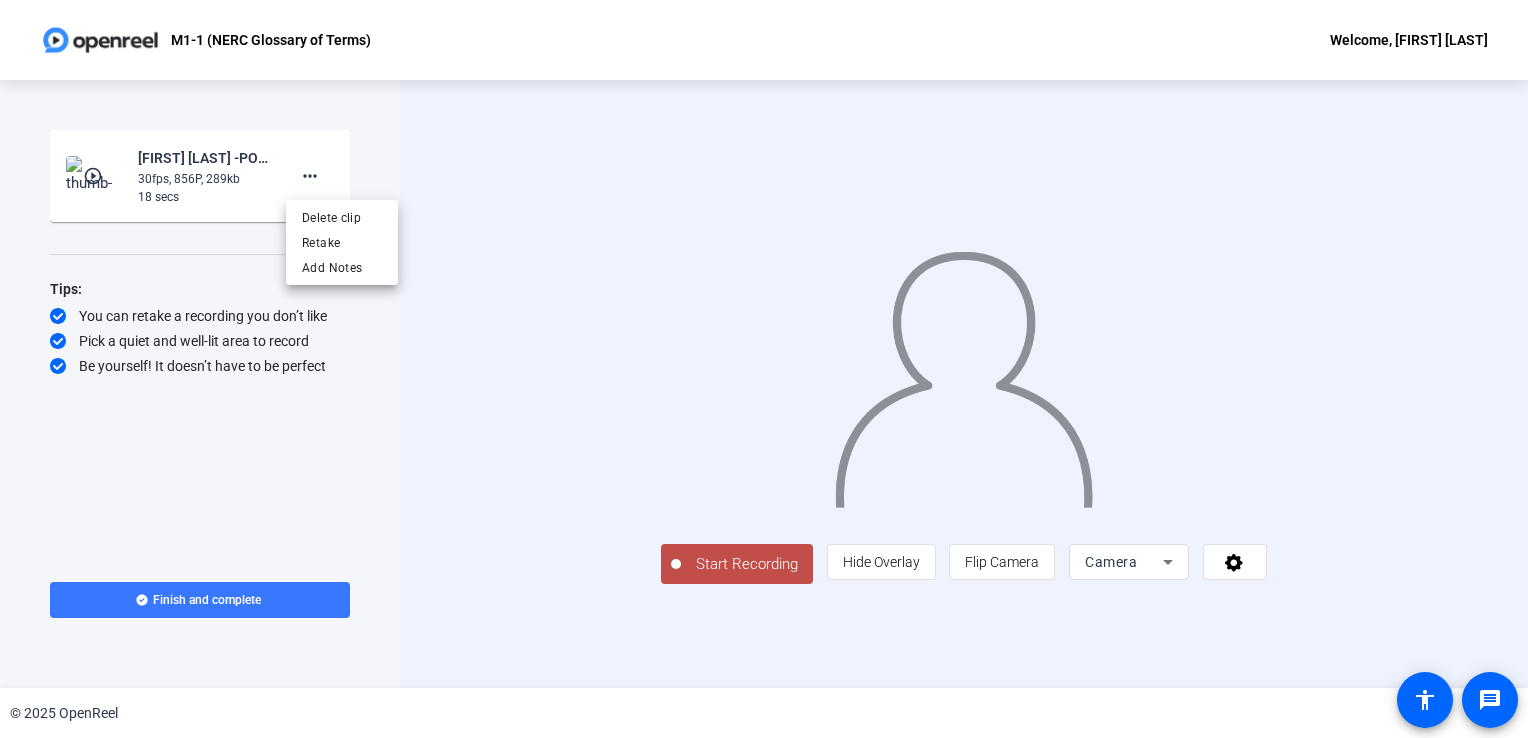 click at bounding box center (764, 369) 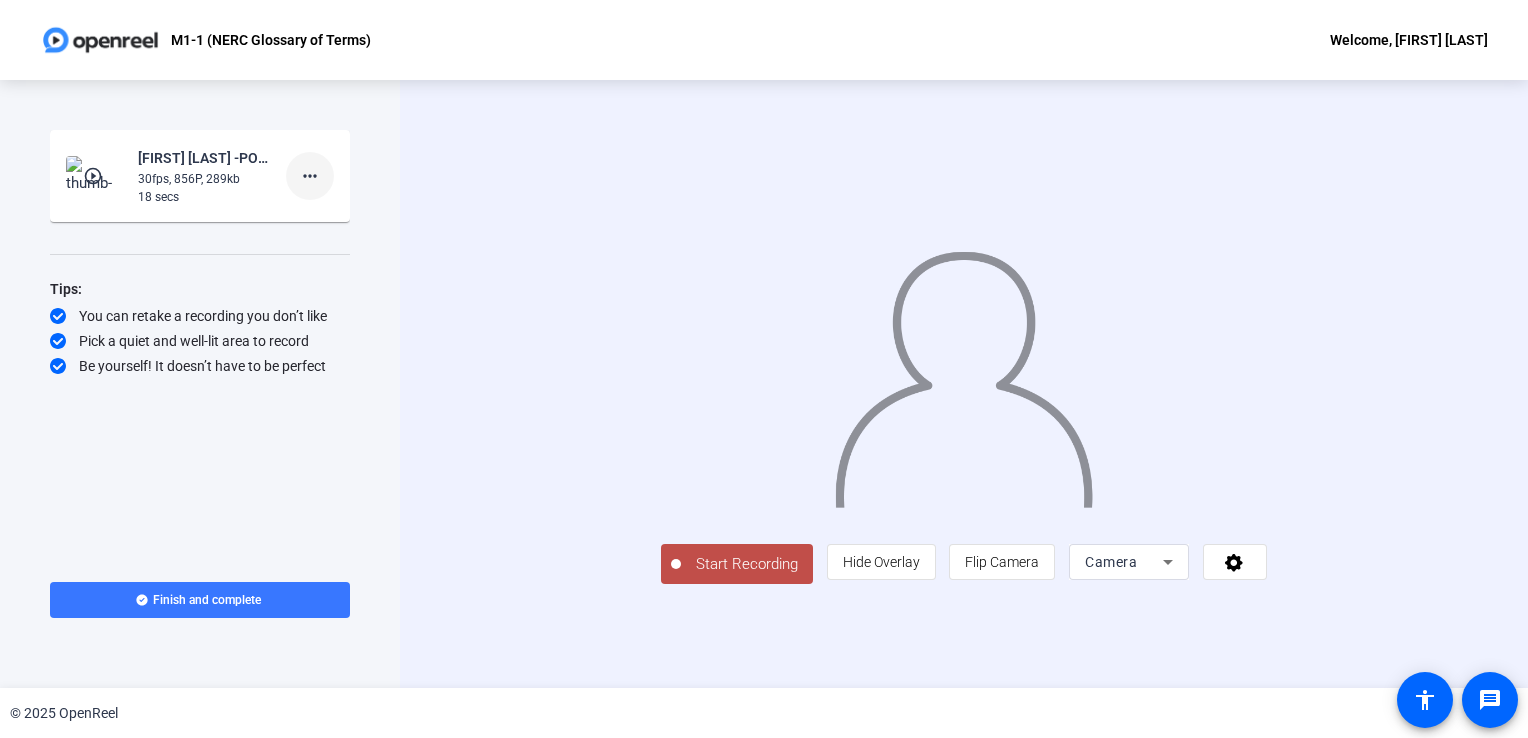 click on "more_horiz" 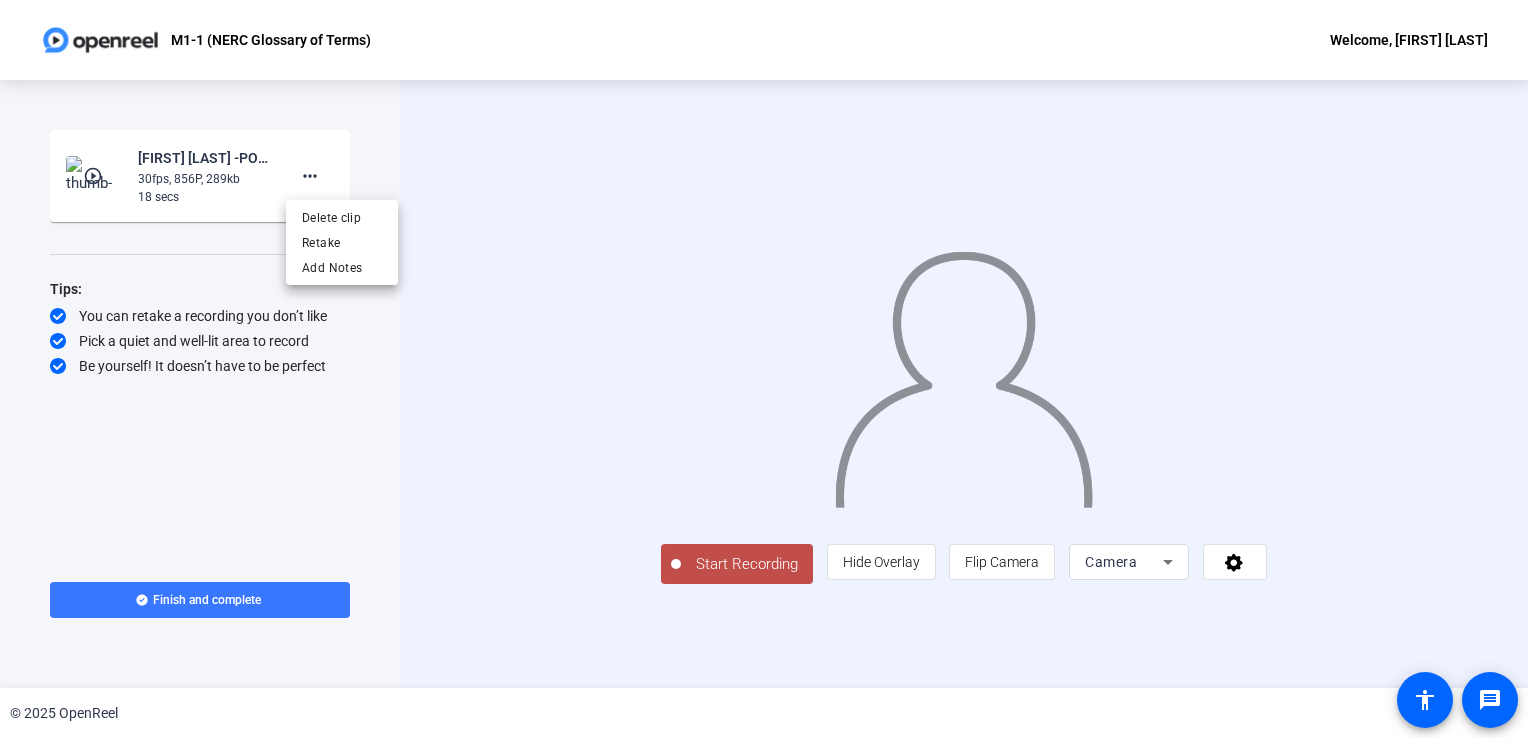 click at bounding box center [764, 369] 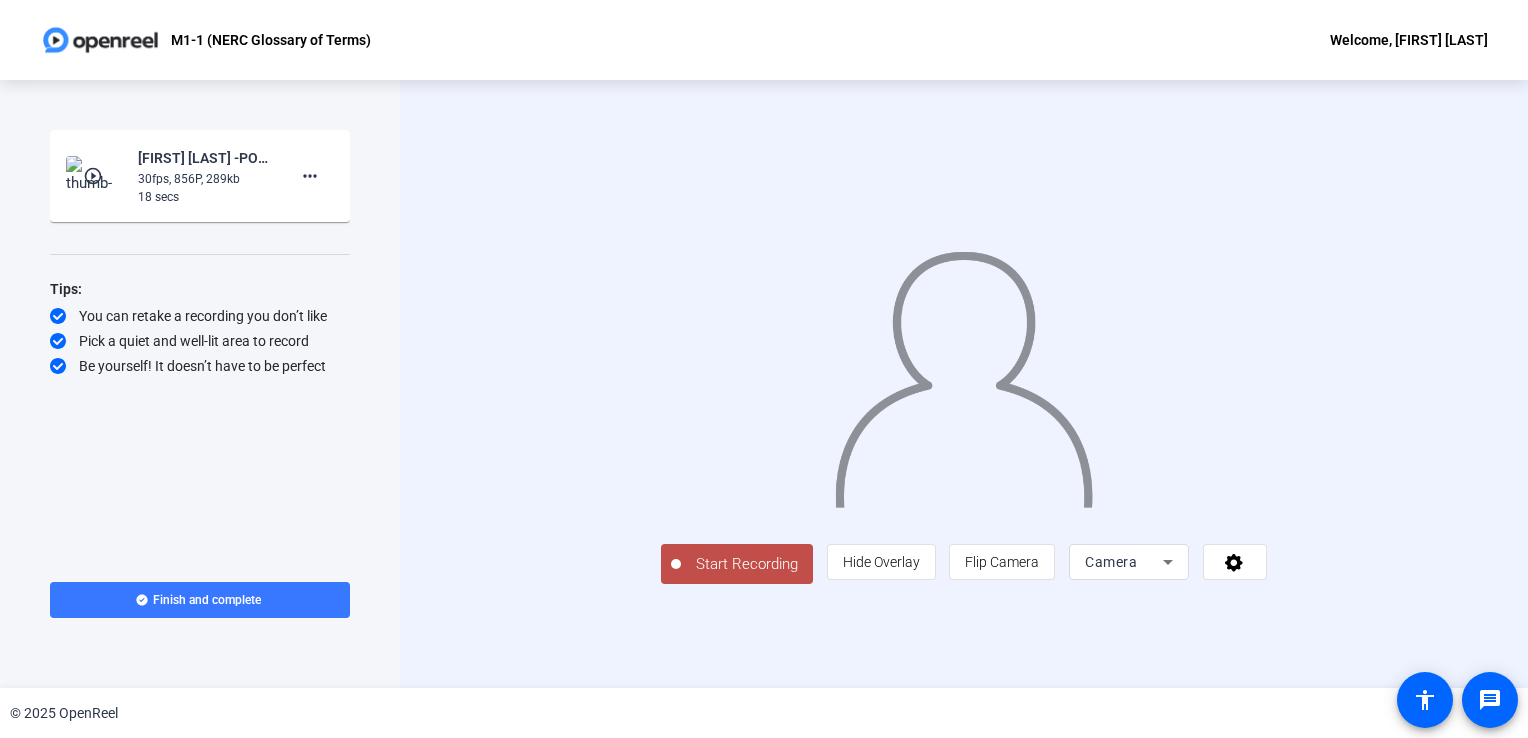 click on "play_circle_outline" 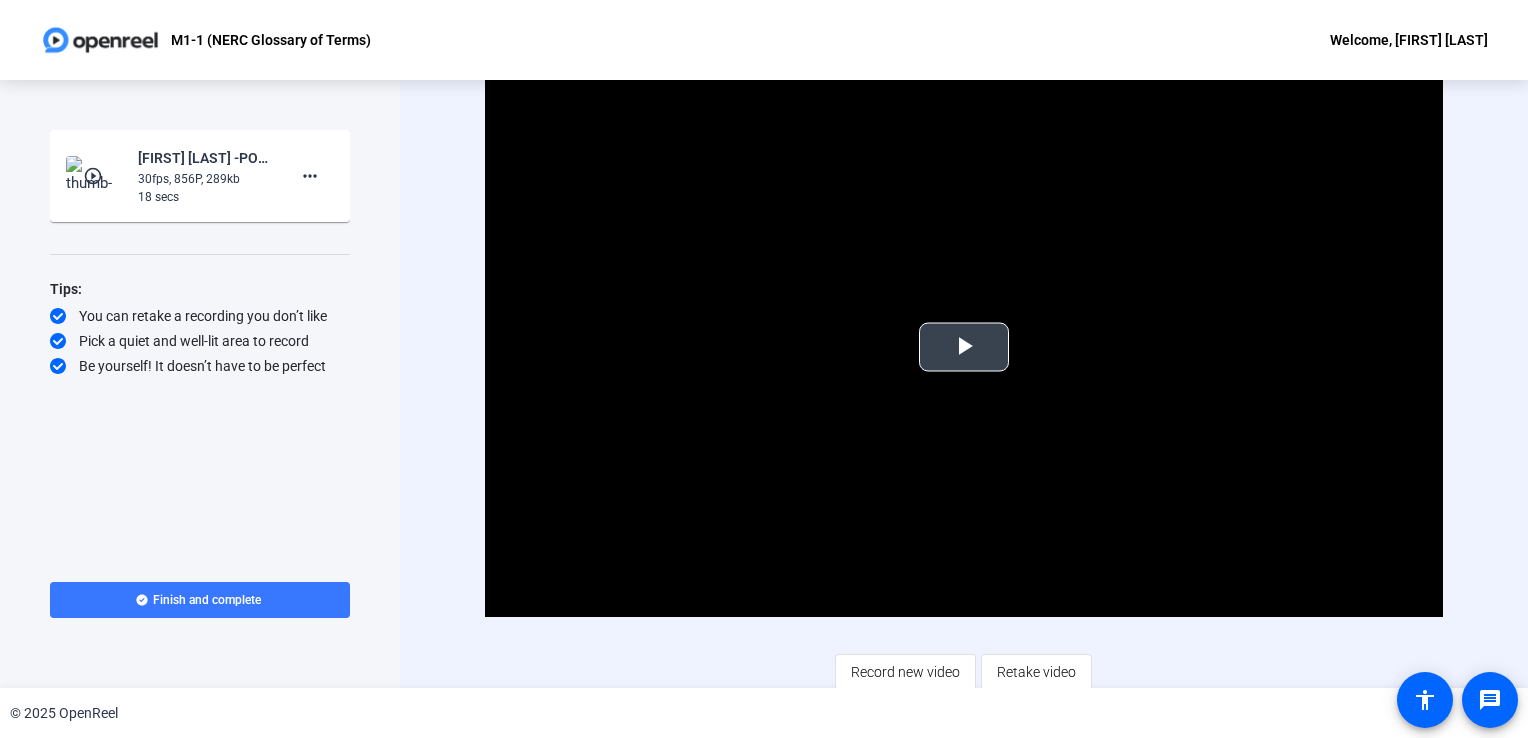 click at bounding box center [964, 347] 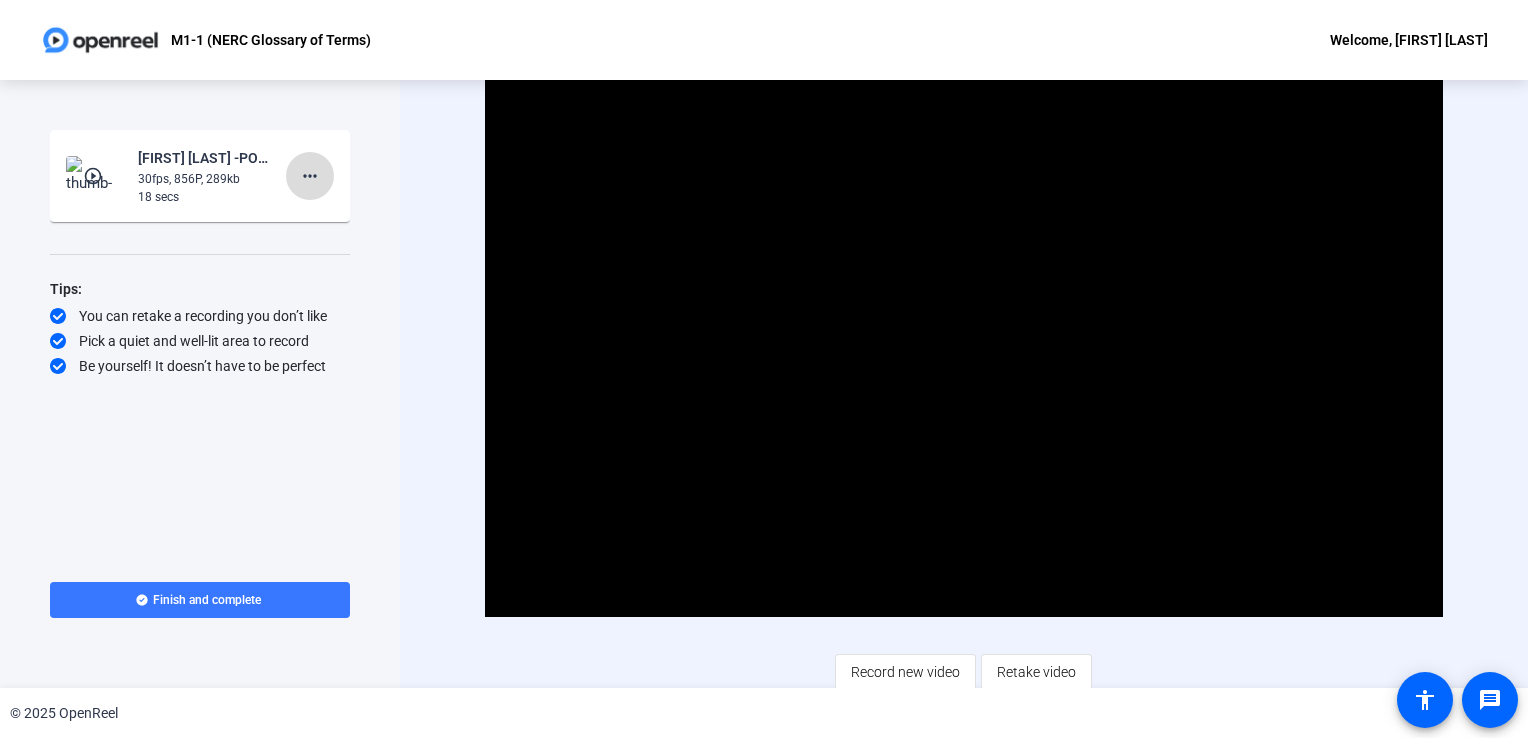 click on "more_horiz" 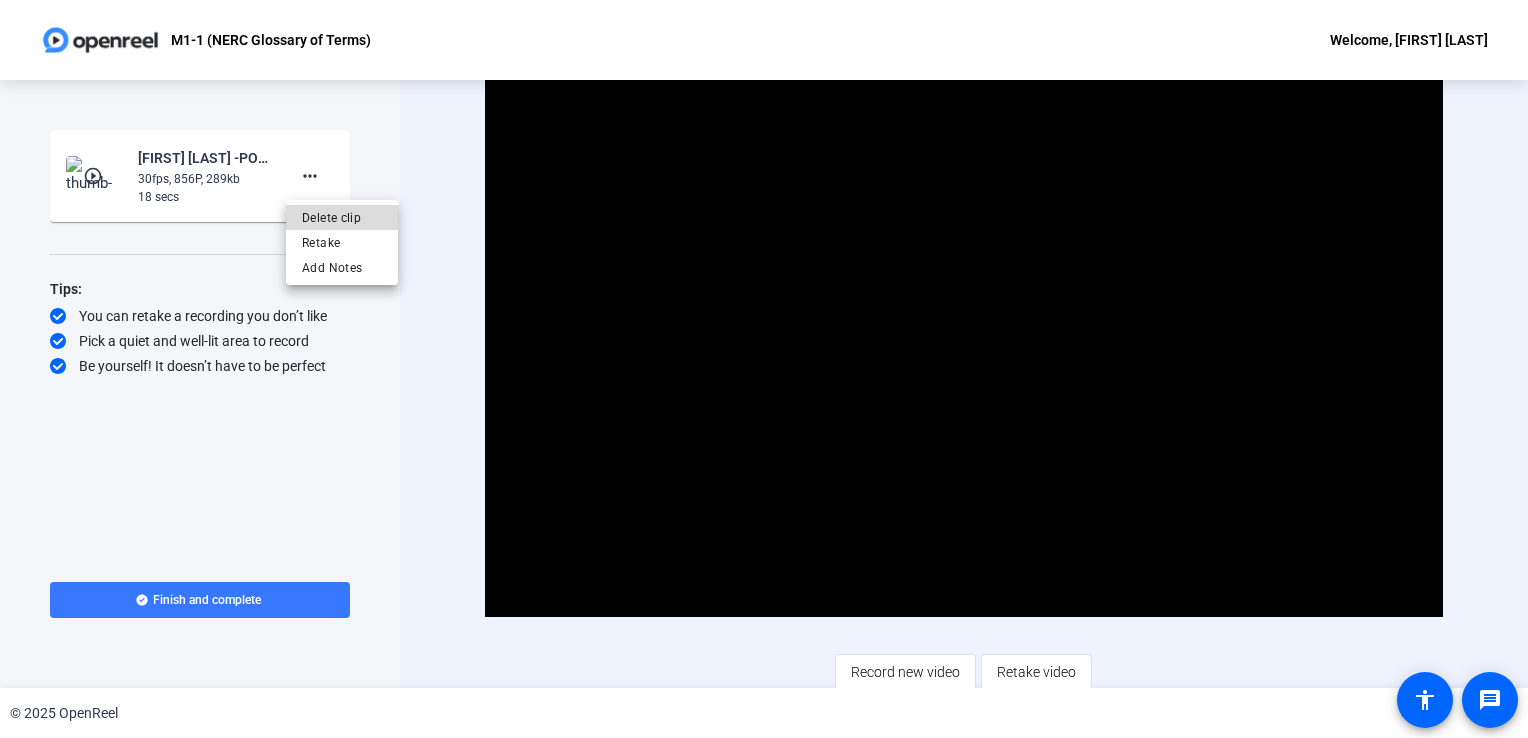 click on "Delete clip" at bounding box center (342, 218) 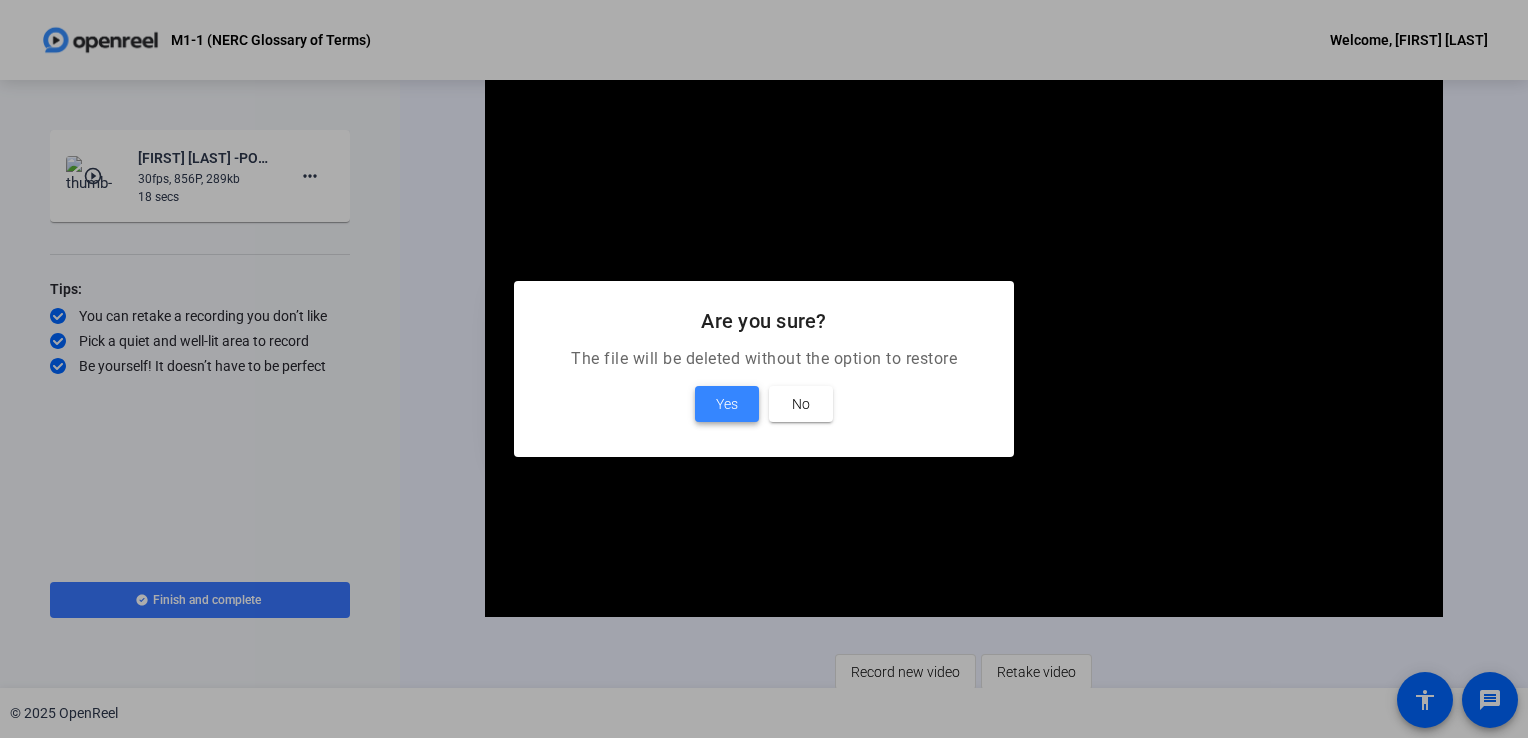 click on "Yes" at bounding box center (727, 404) 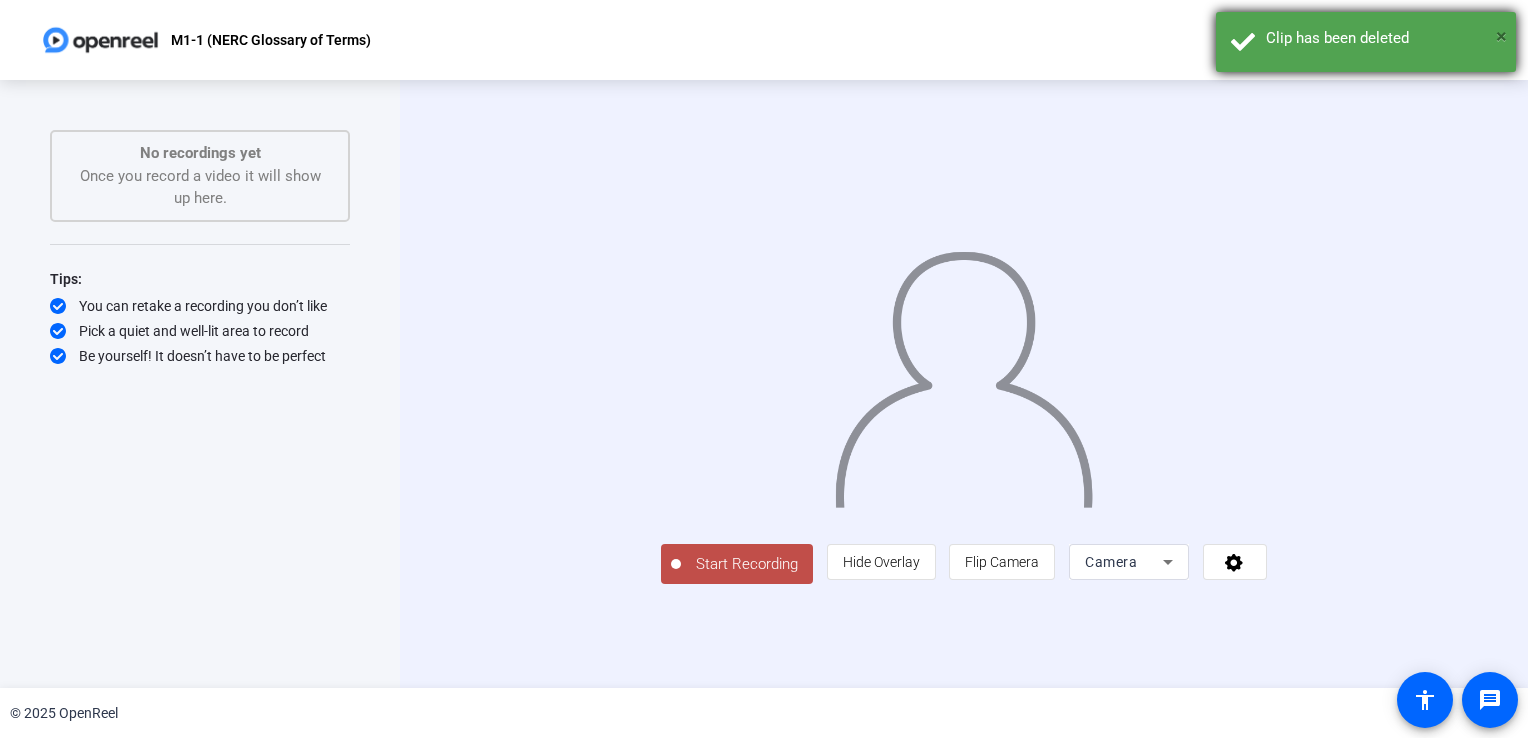 click on "×" at bounding box center (1501, 36) 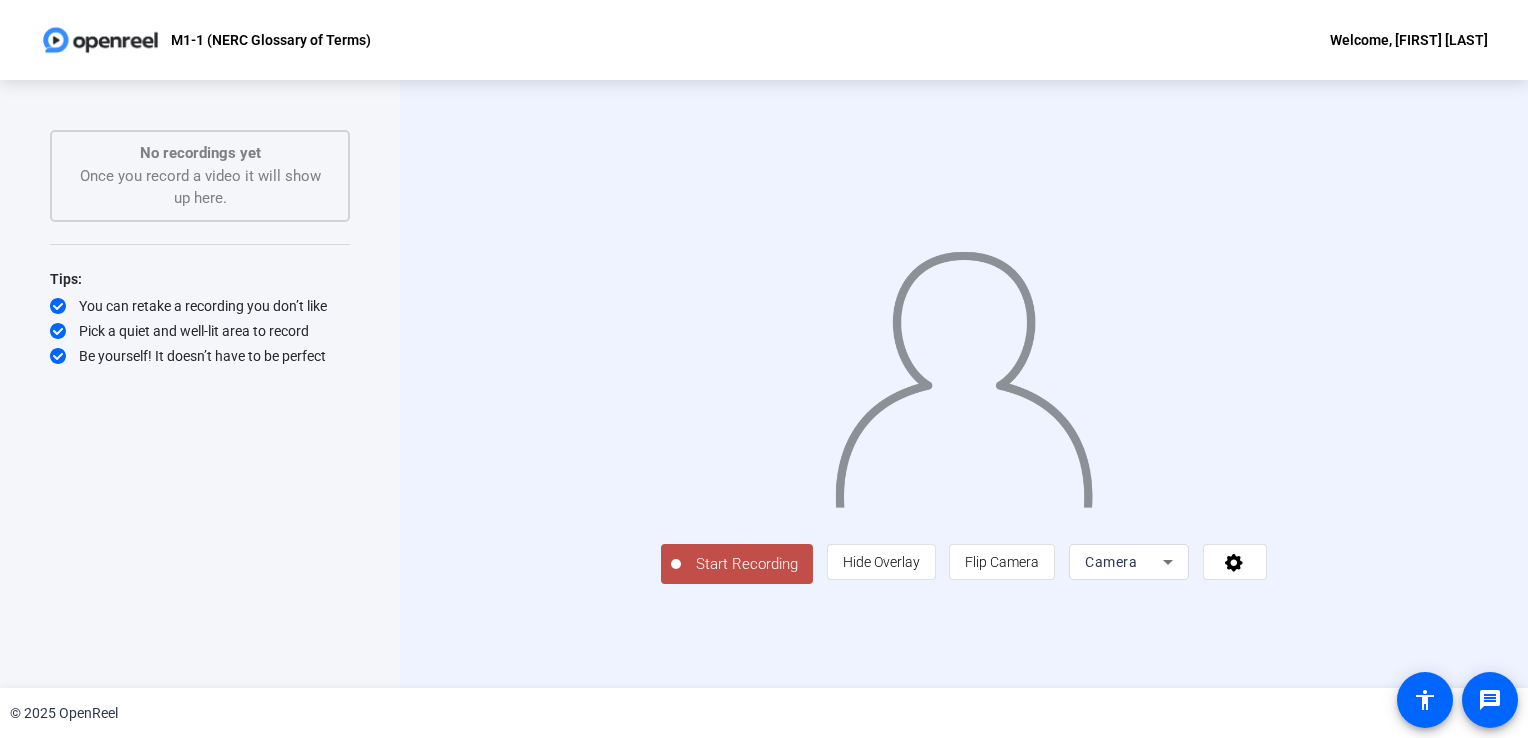 drag, startPoint x: 1319, startPoint y: 39, endPoint x: 900, endPoint y: 42, distance: 419.01074 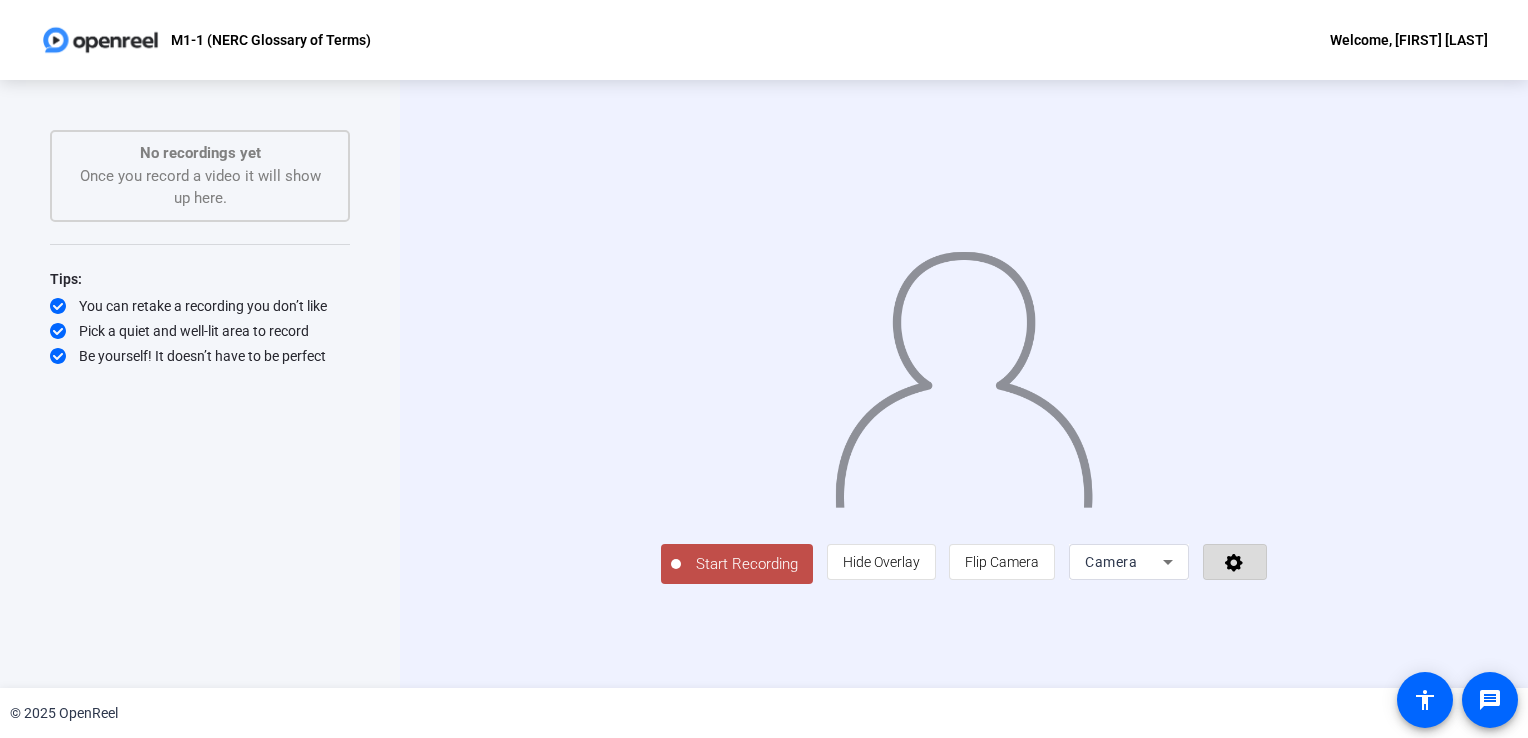 click 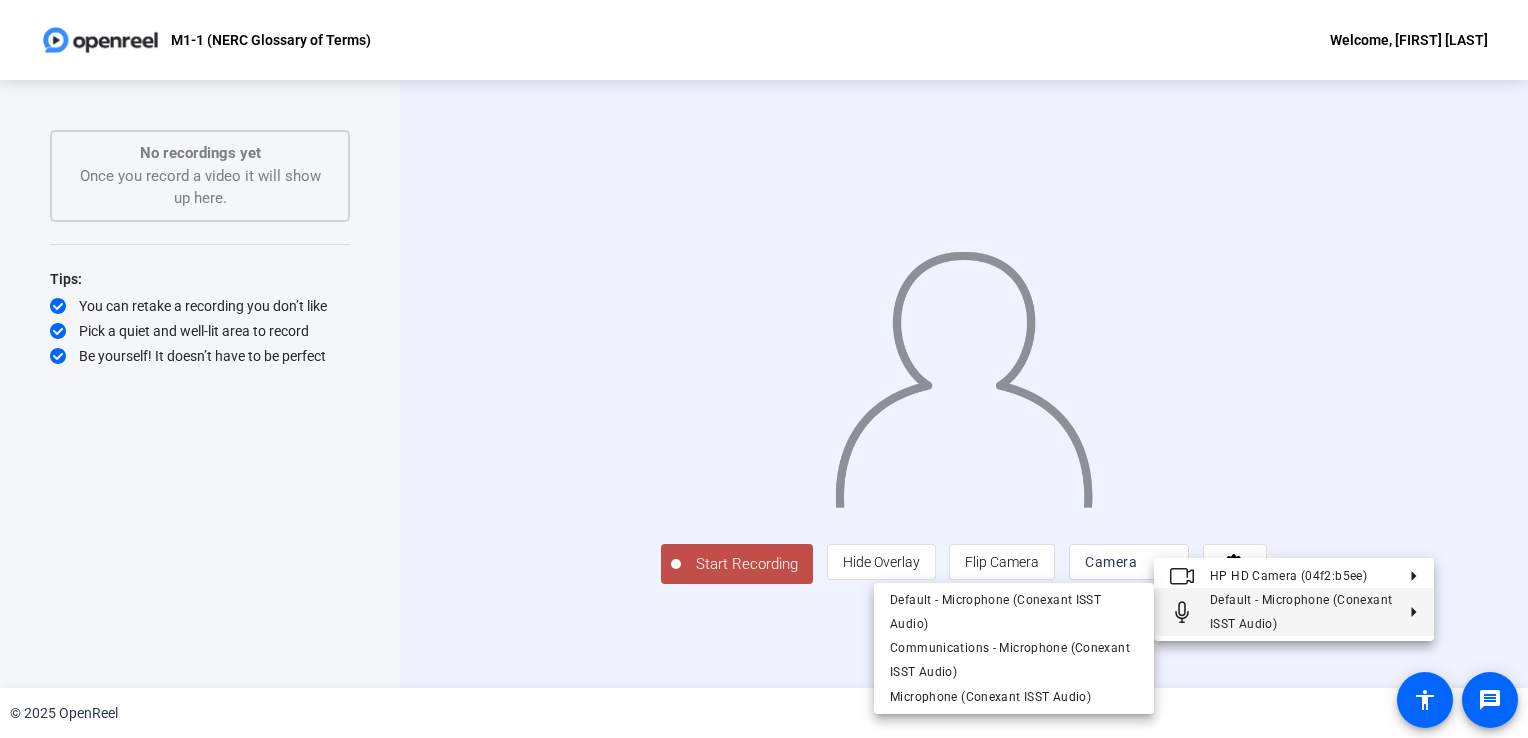 click at bounding box center [764, 369] 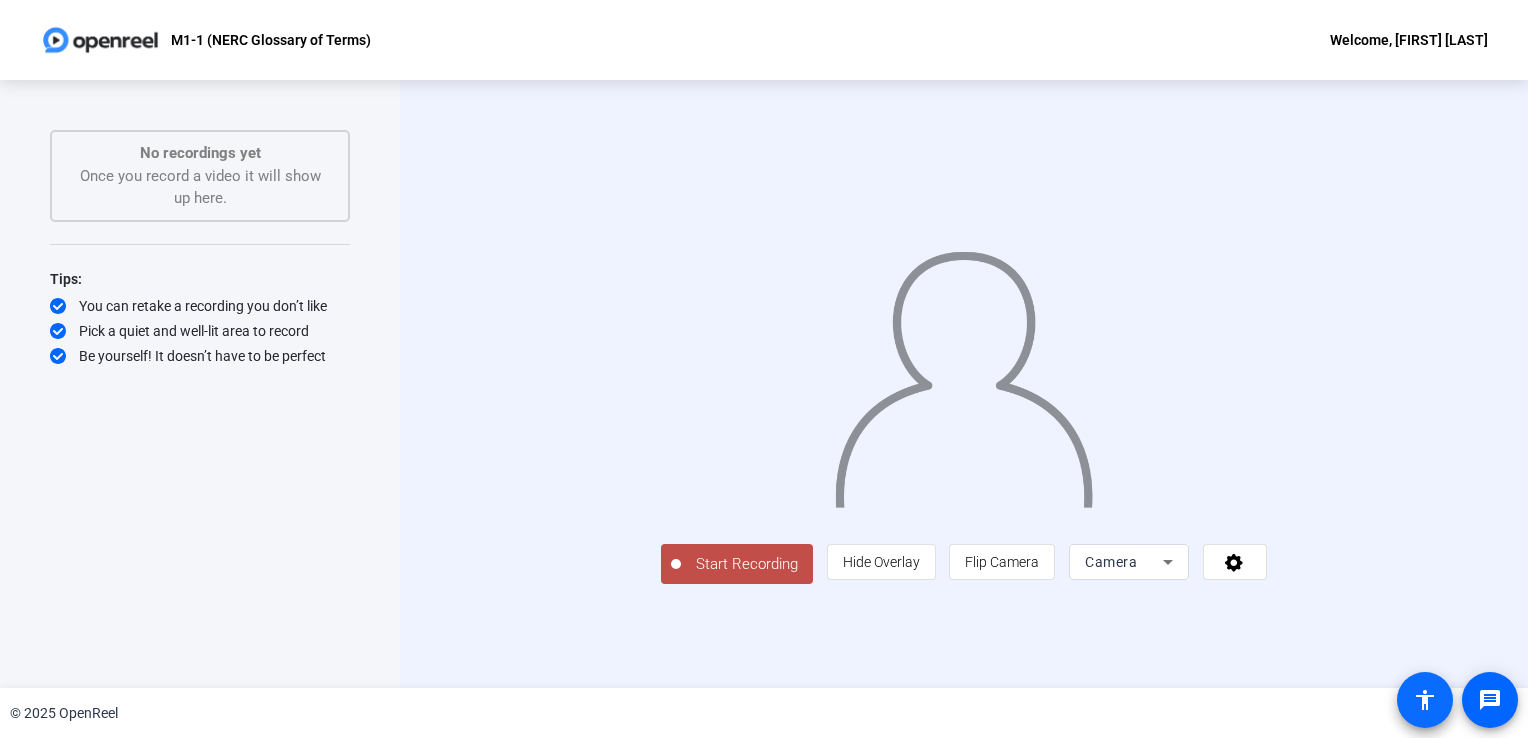 click on "accessibility" 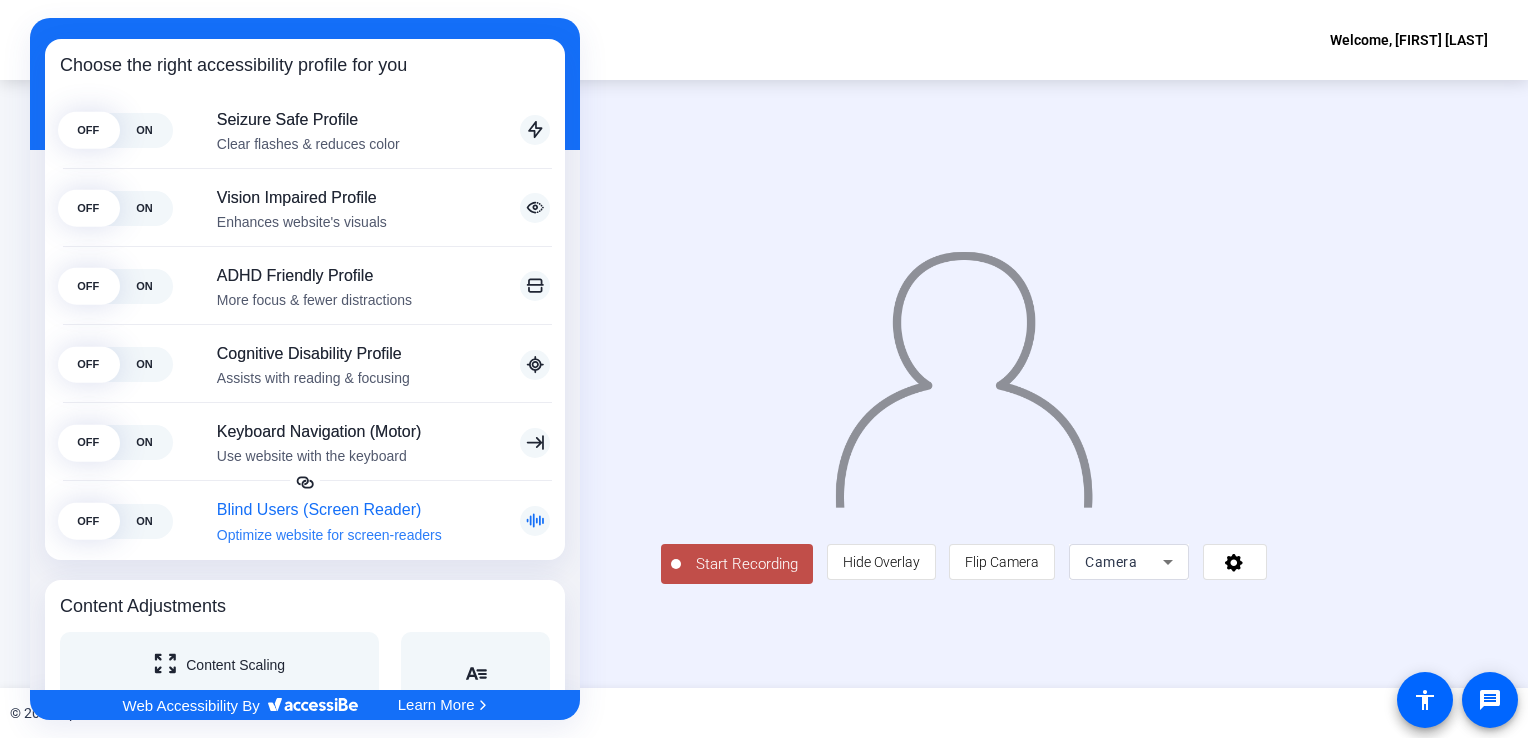 scroll, scrollTop: 0, scrollLeft: 0, axis: both 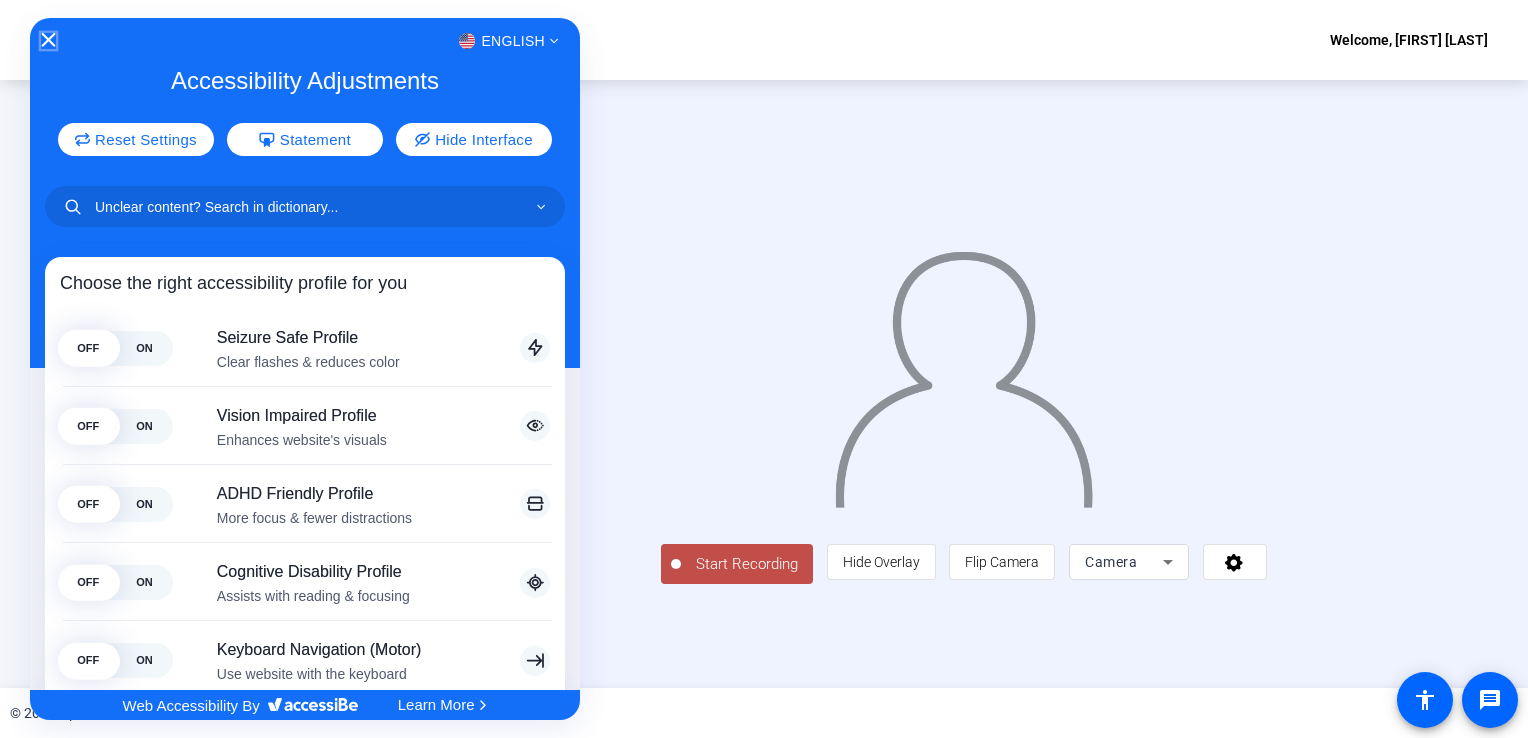 click 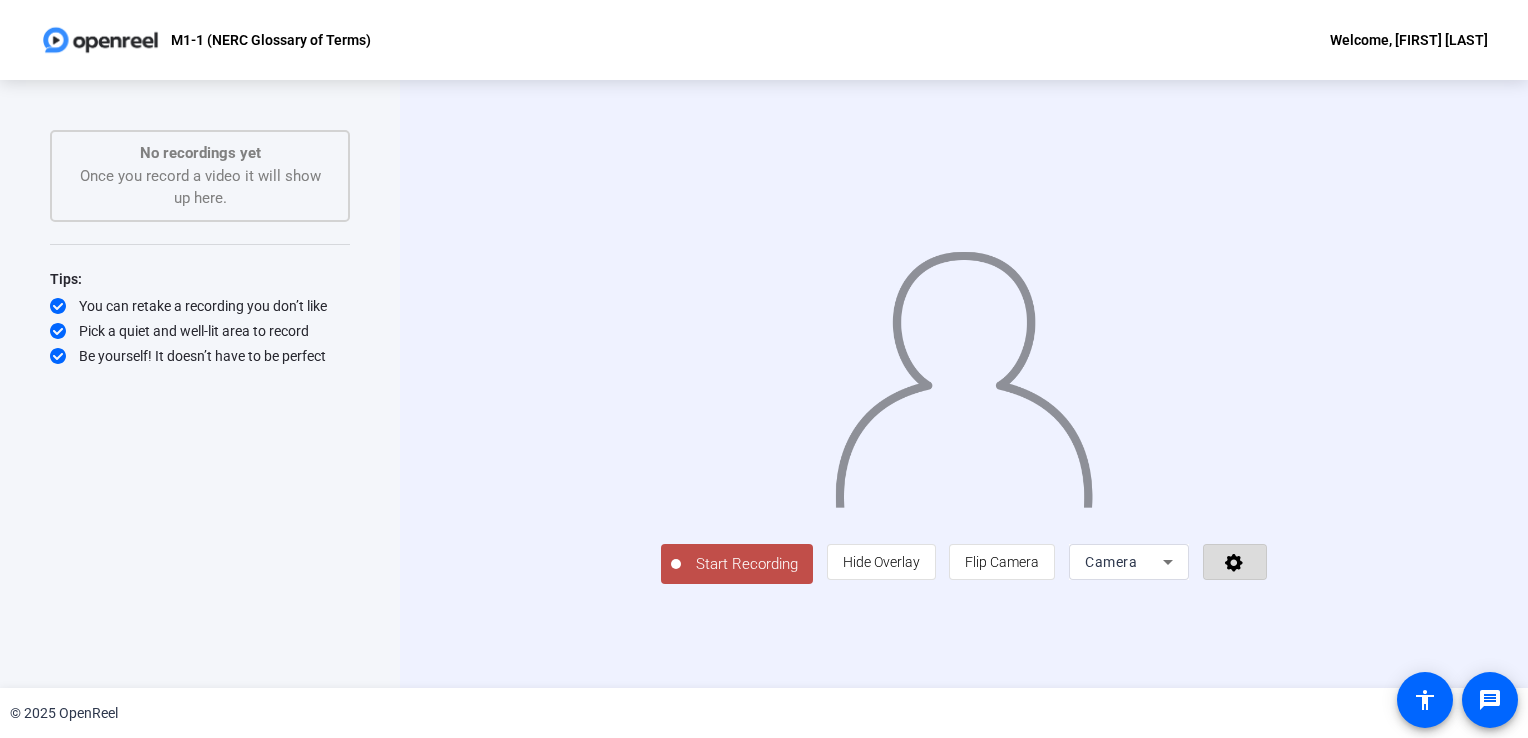 click 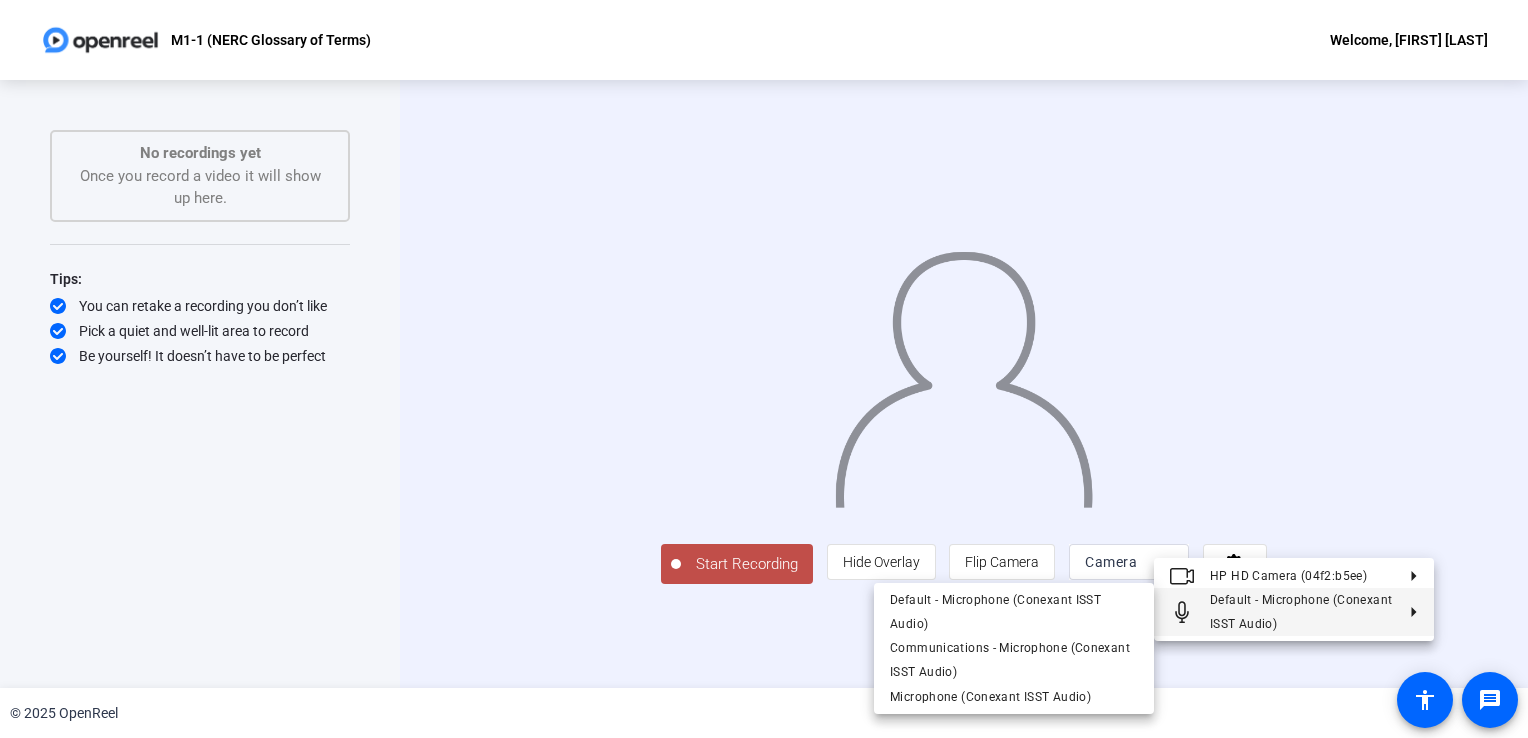 drag, startPoint x: 0, startPoint y: 532, endPoint x: 6, endPoint y: 522, distance: 11.661903 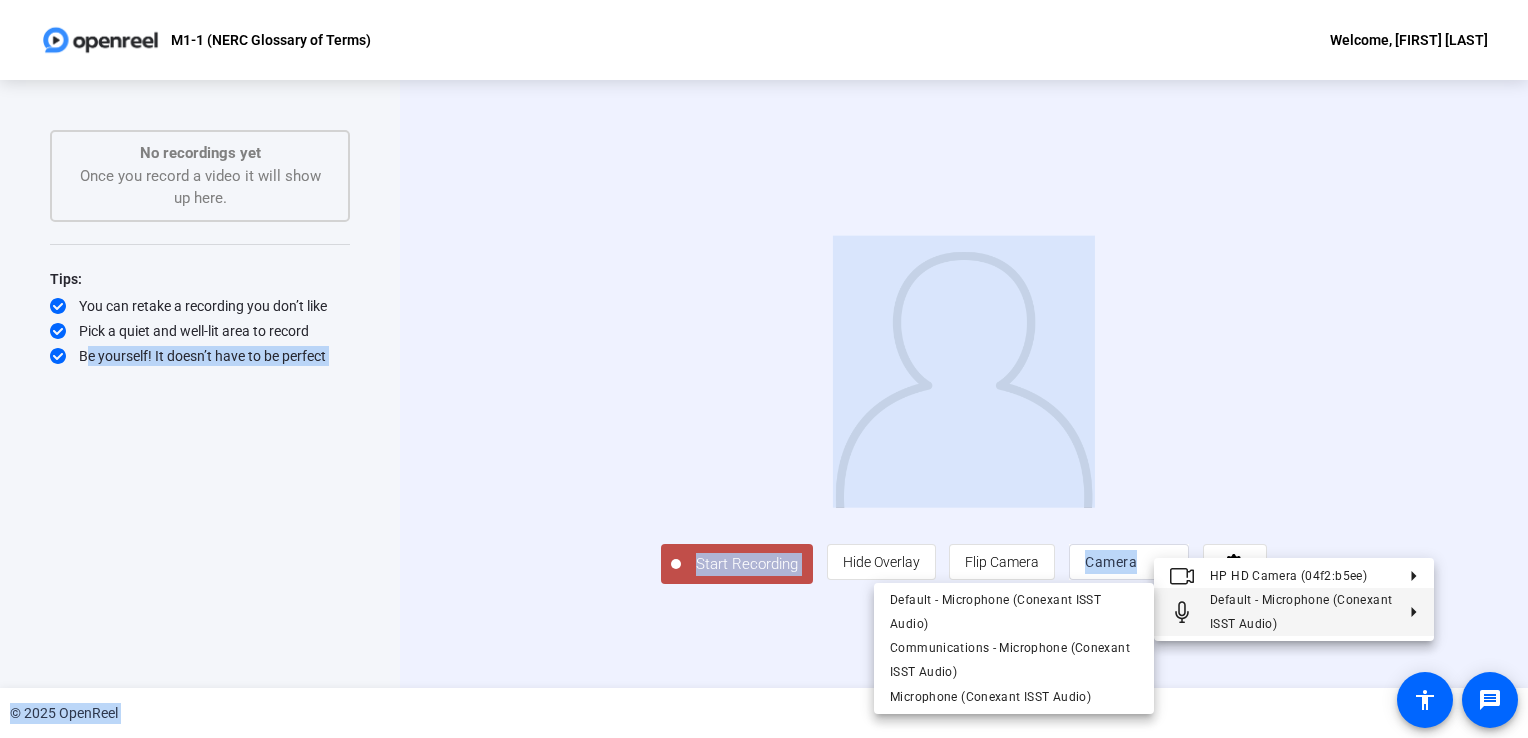 drag, startPoint x: 6, startPoint y: 522, endPoint x: 225, endPoint y: 515, distance: 219.11185 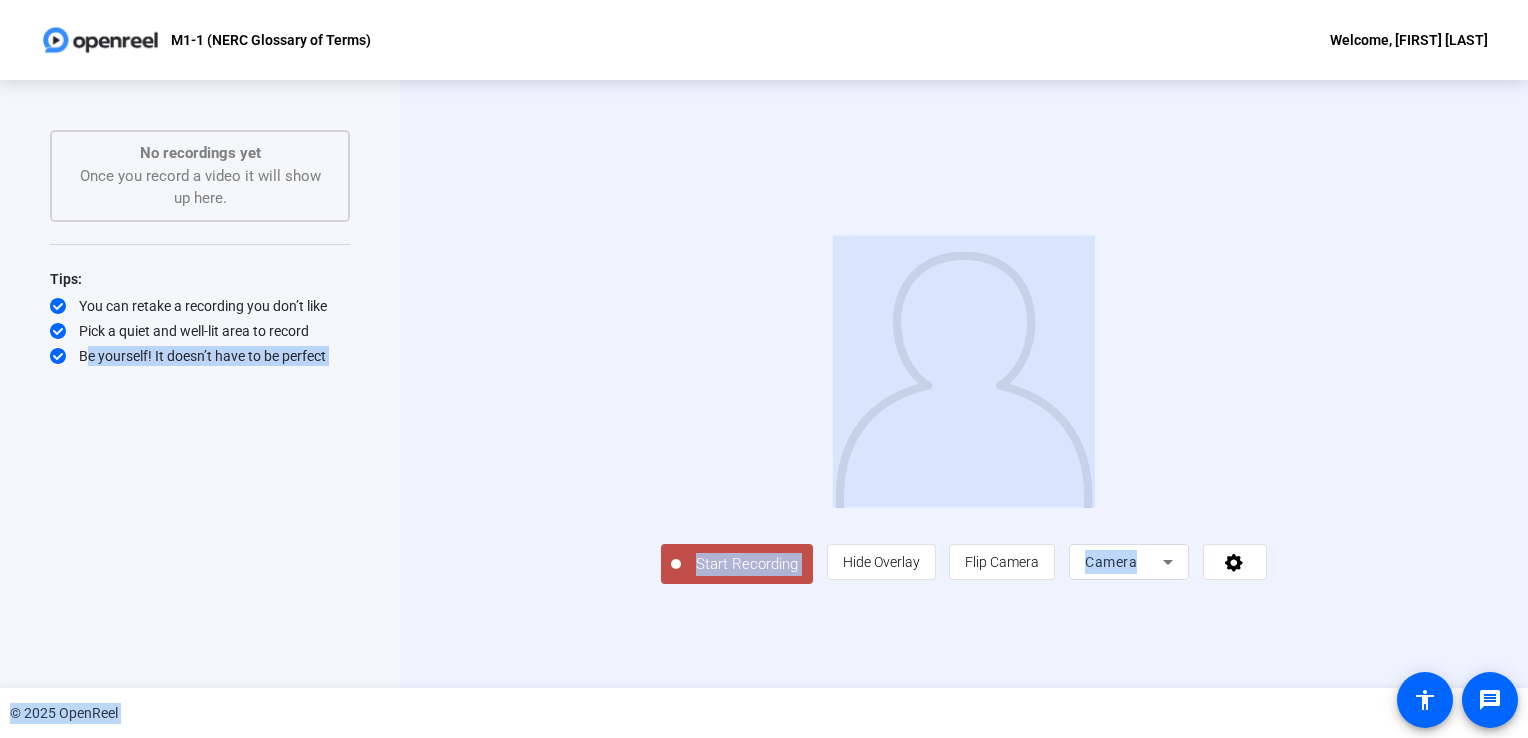 click on "Start Recording  No recordings yet  Once you record a video it will show up here.  Tips:
You can retake a recording you don’t like
Pick a quiet and well-lit area to record
Be yourself! It doesn’t have to be perfect" 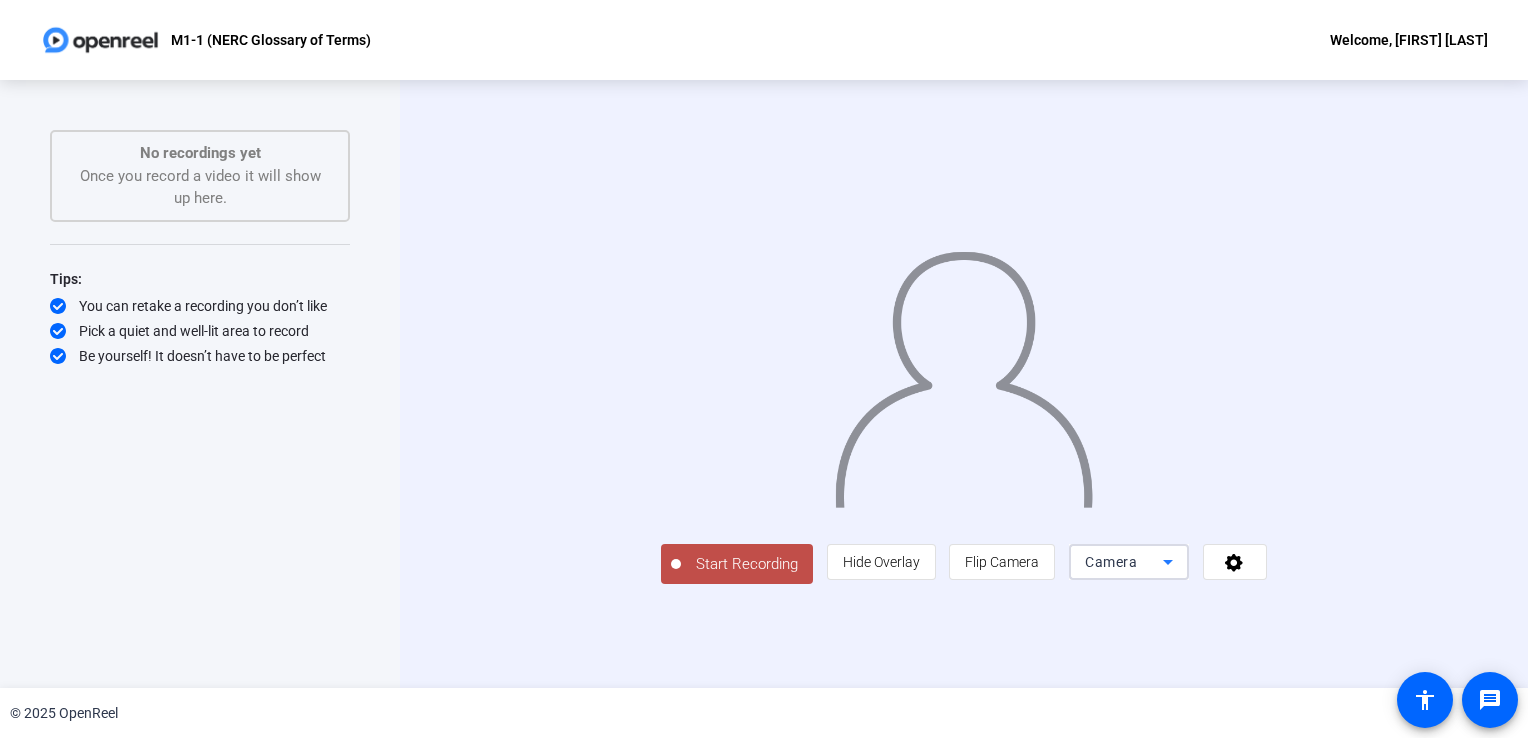 click 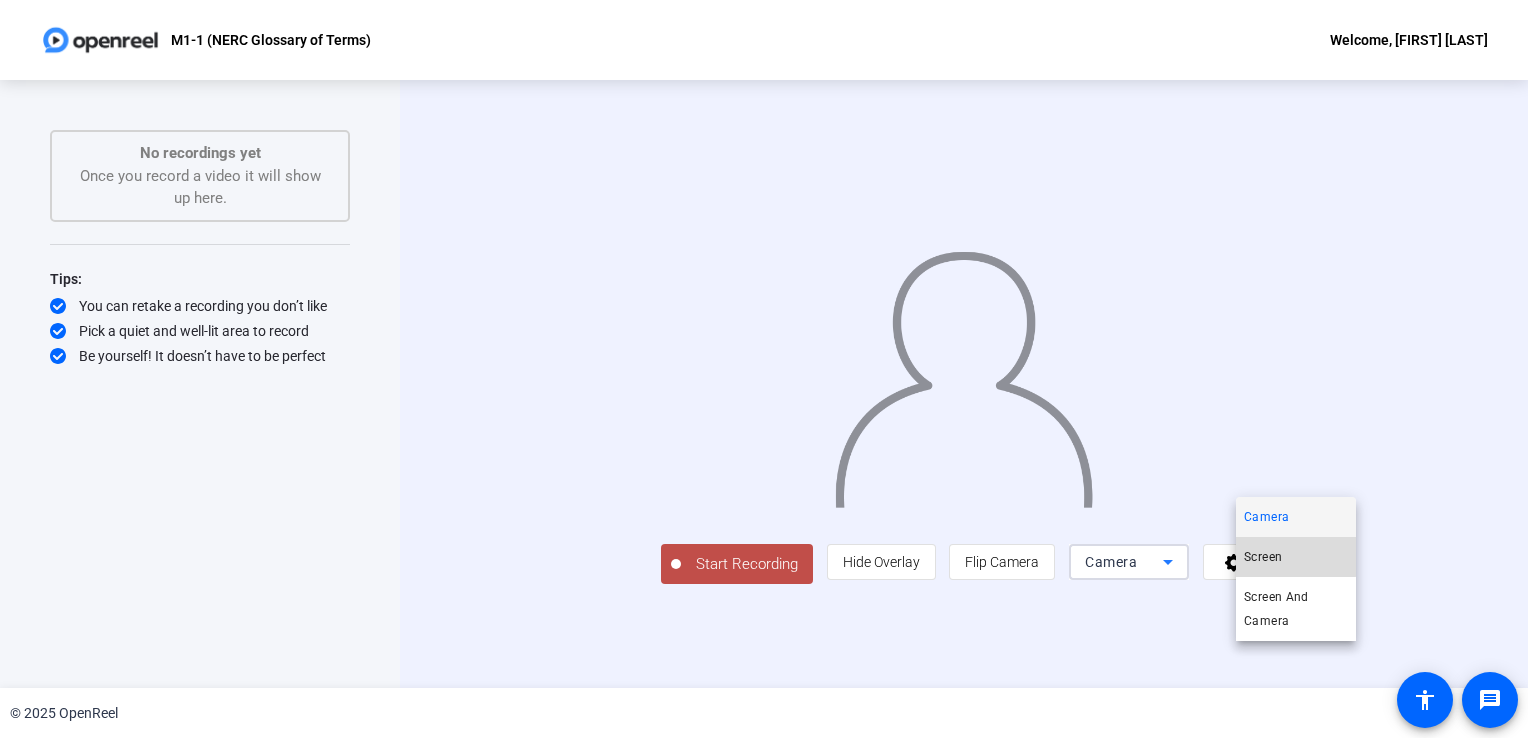 click on "Screen" at bounding box center (1263, 557) 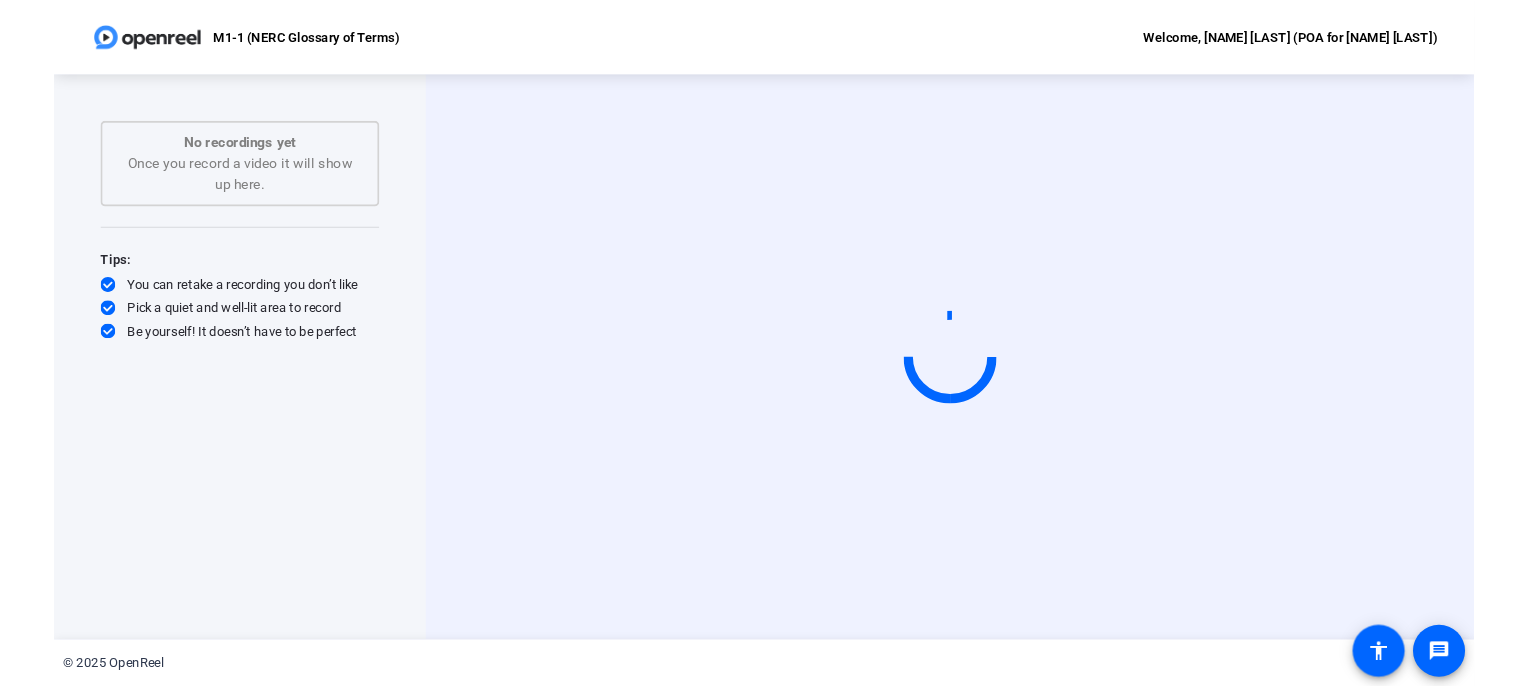 scroll, scrollTop: 0, scrollLeft: 0, axis: both 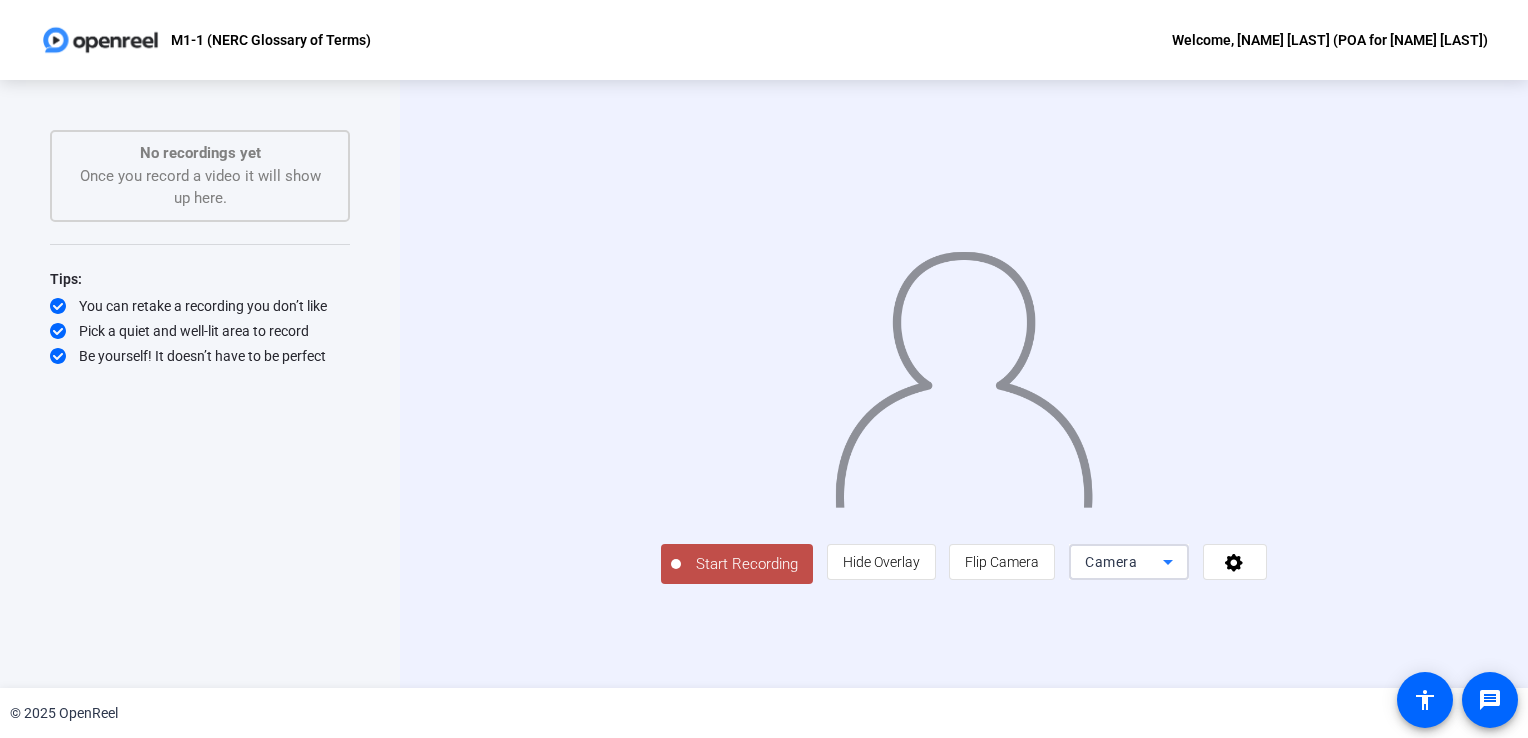 click 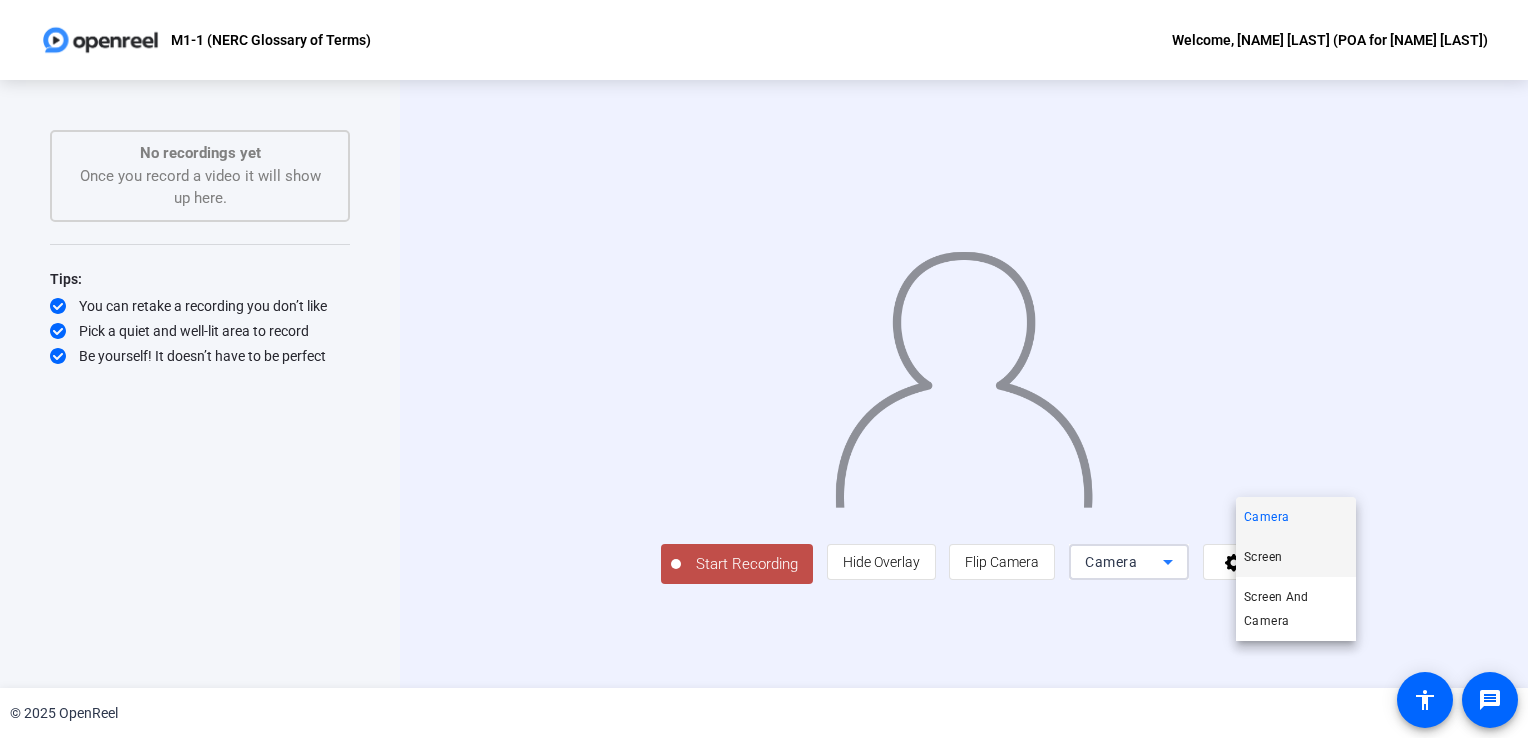 click on "Screen" at bounding box center (1296, 557) 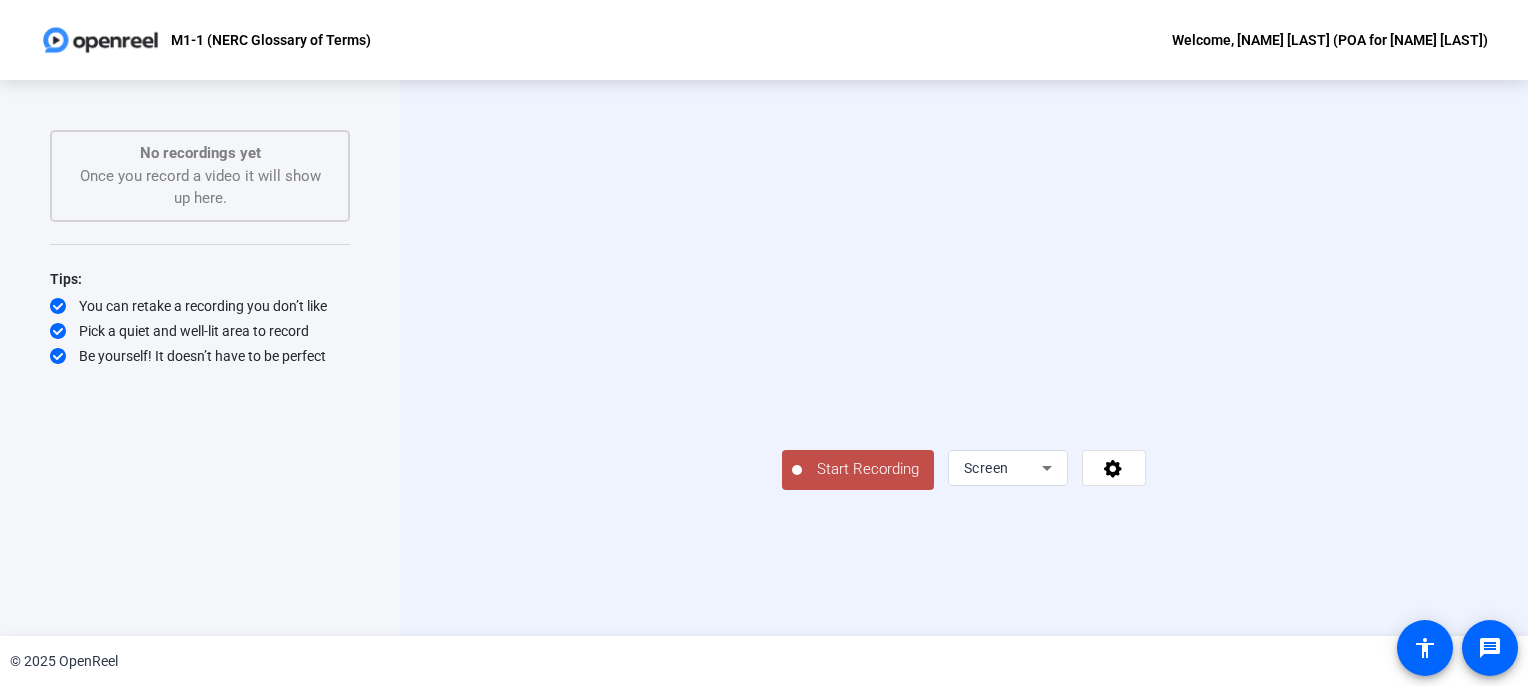 scroll, scrollTop: 36, scrollLeft: 0, axis: vertical 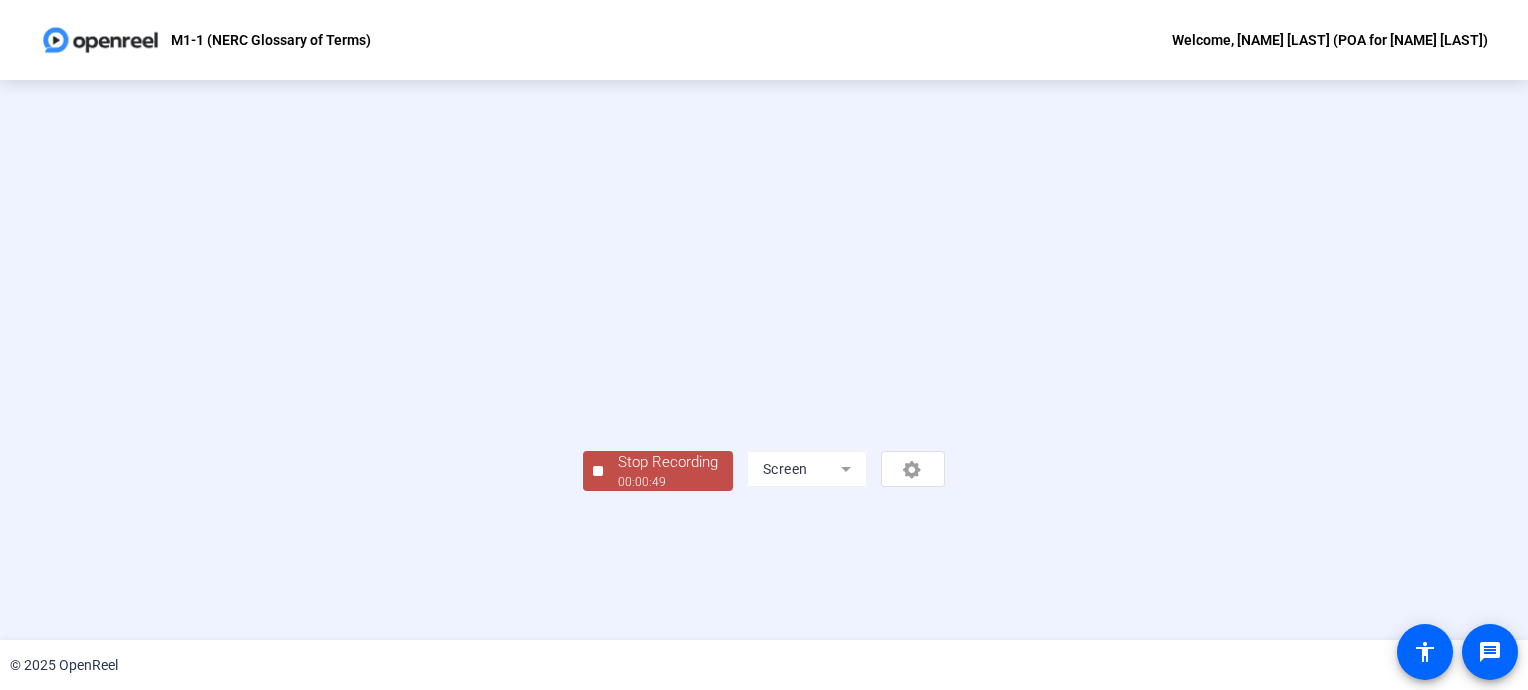 click on "Stop Recording" 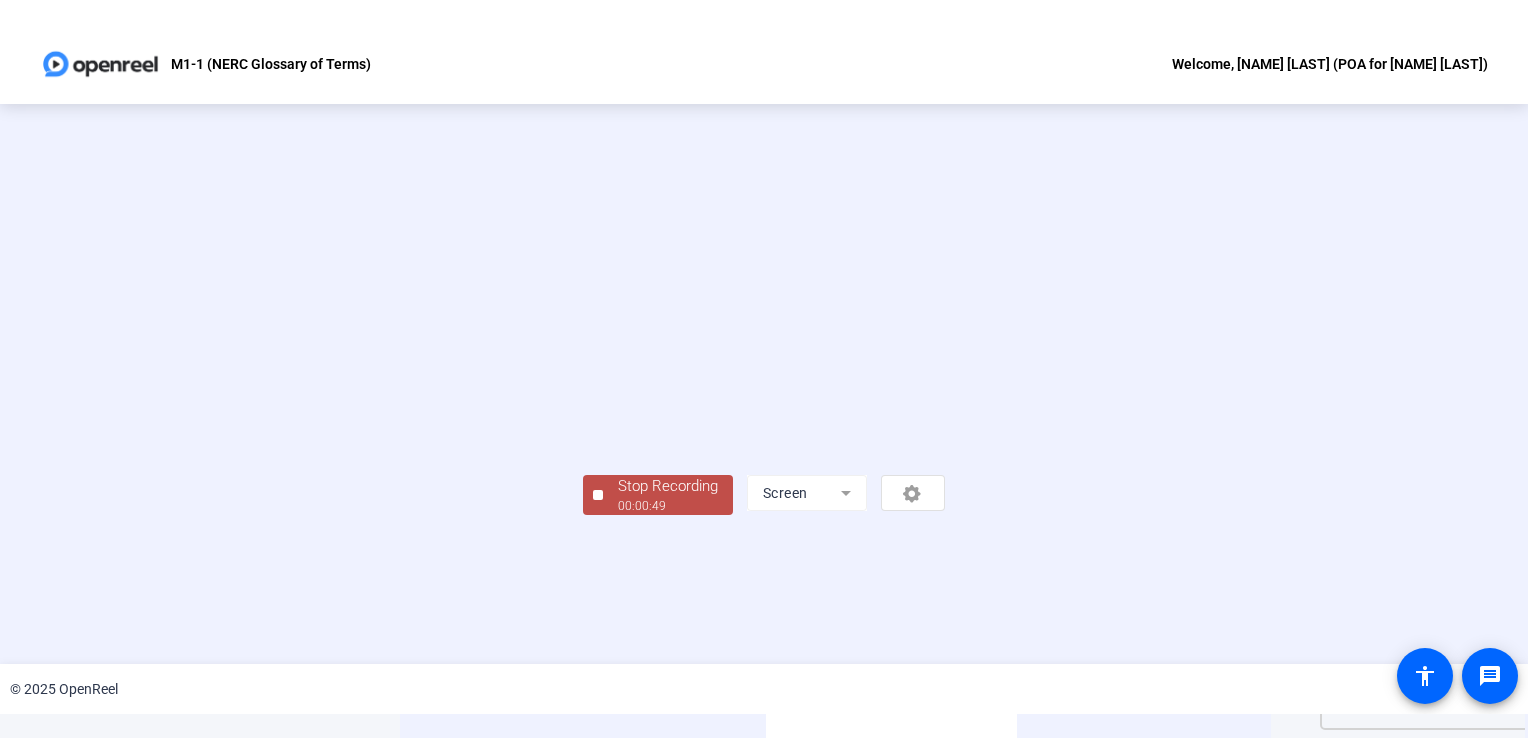 scroll, scrollTop: 0, scrollLeft: 0, axis: both 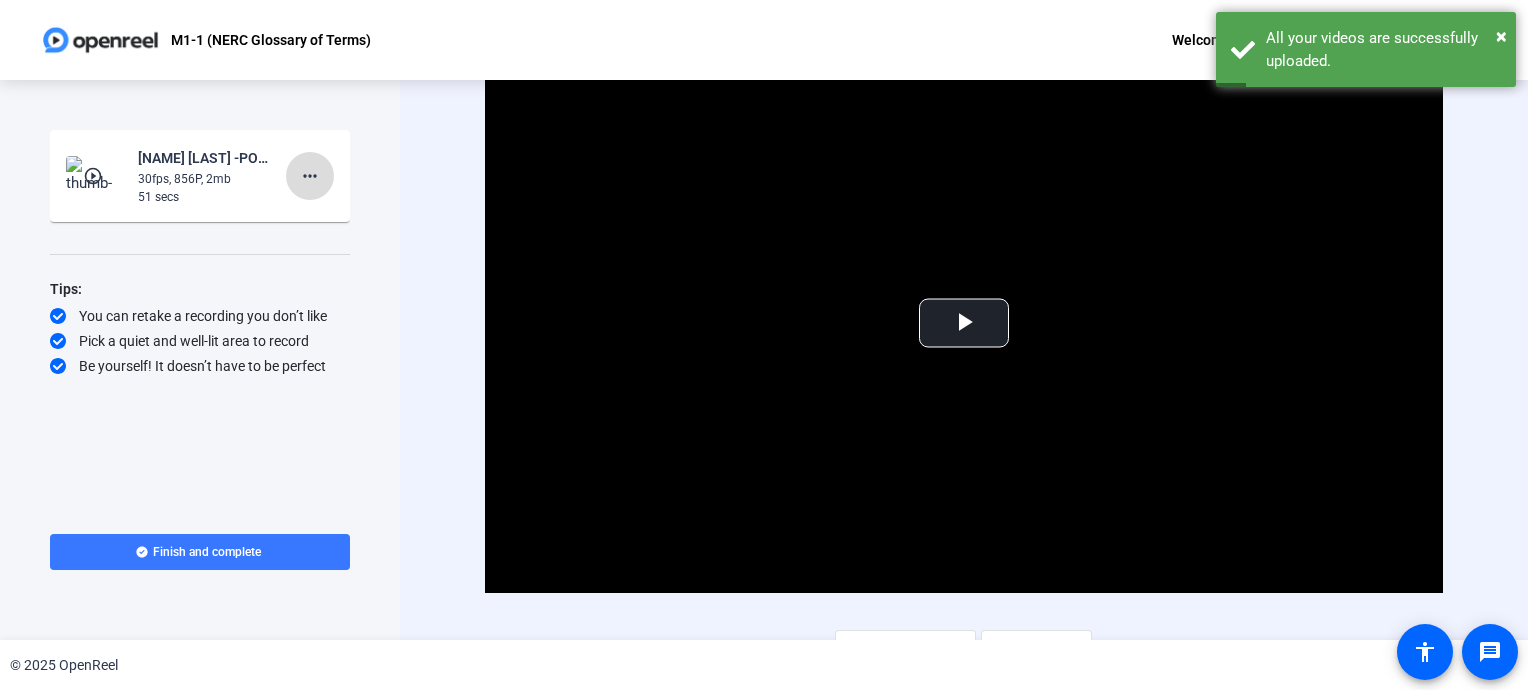 click on "more_horiz" 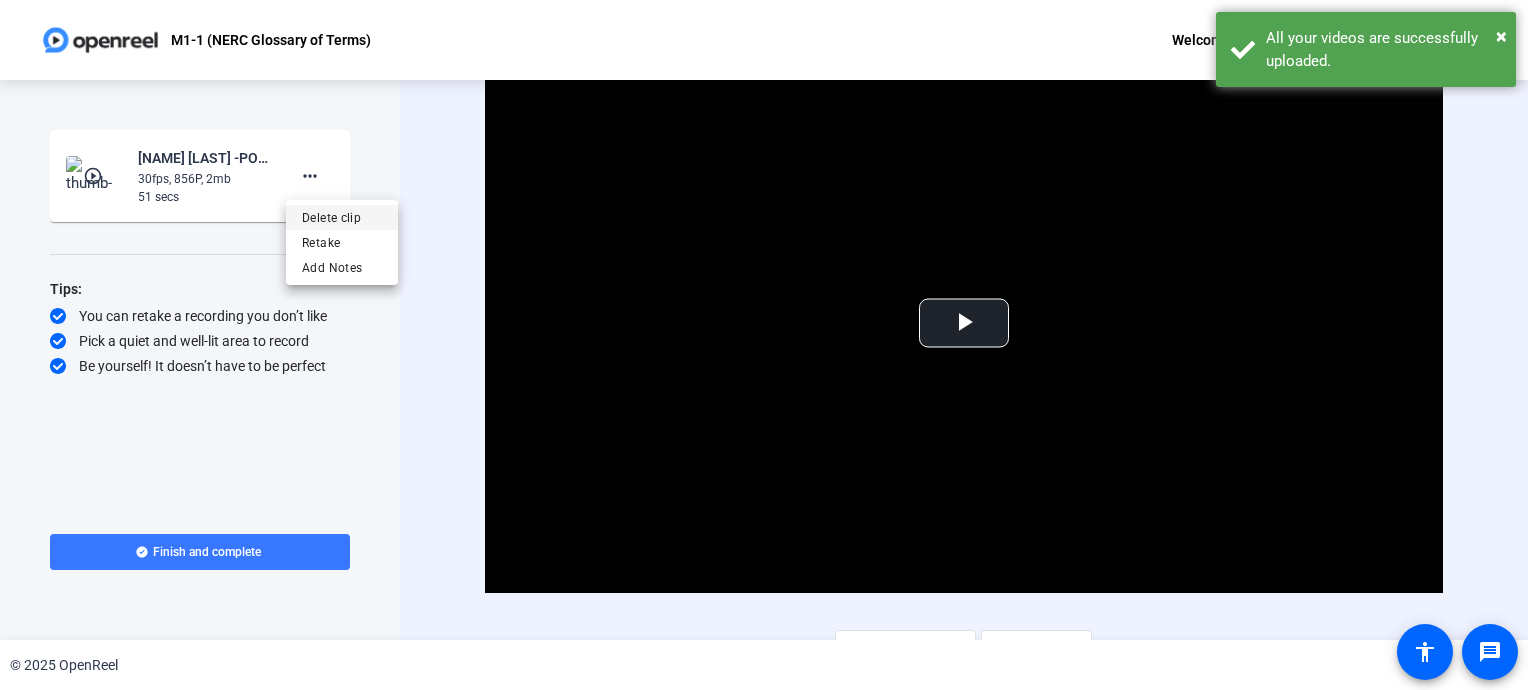 click on "Delete clip" at bounding box center (342, 218) 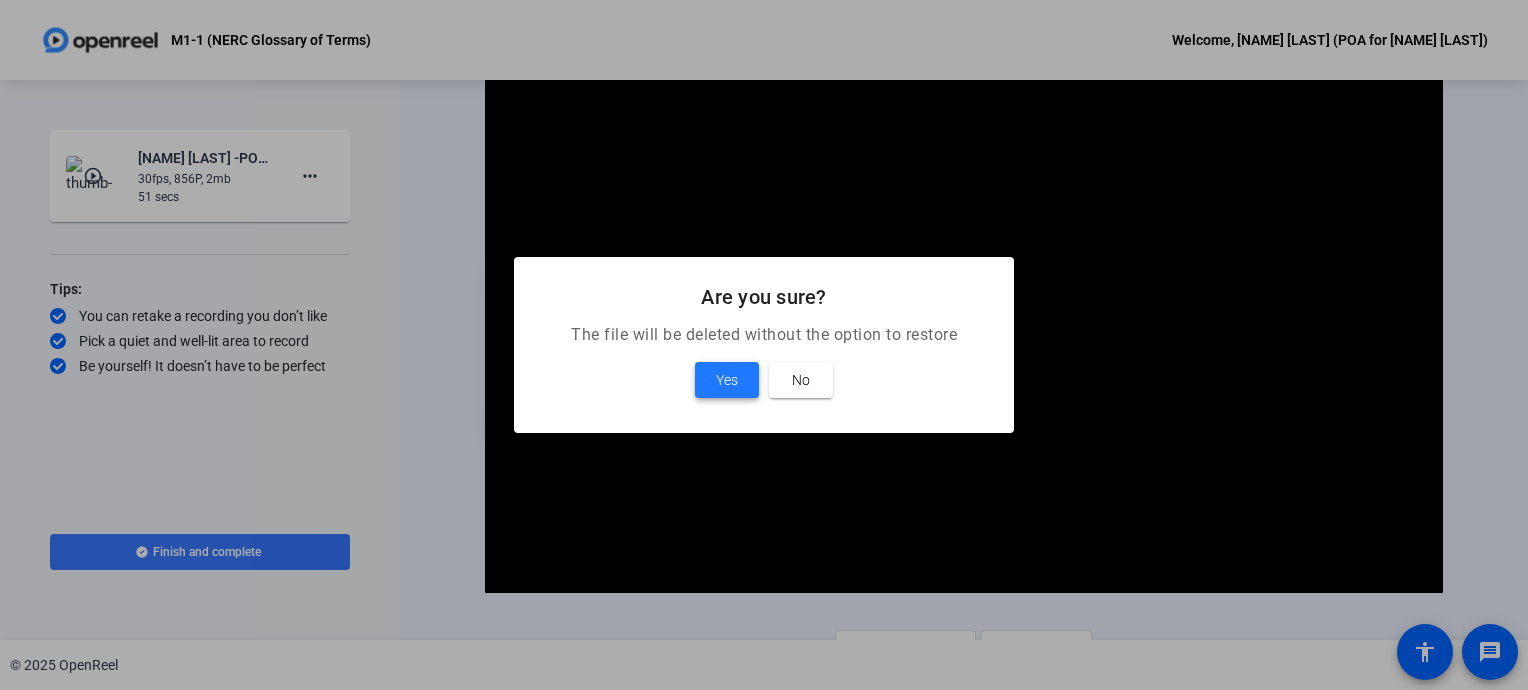 click on "Yes" at bounding box center (727, 380) 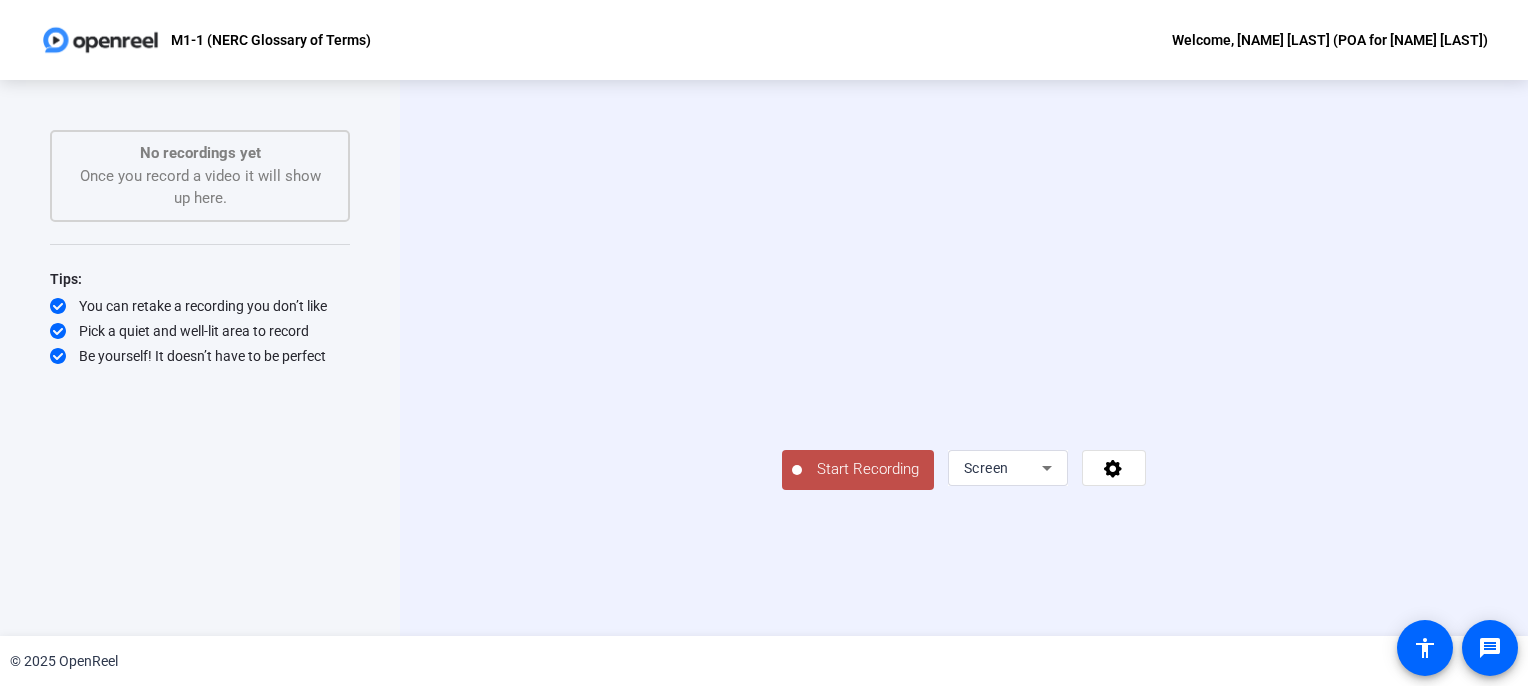 click on "Start Recording" 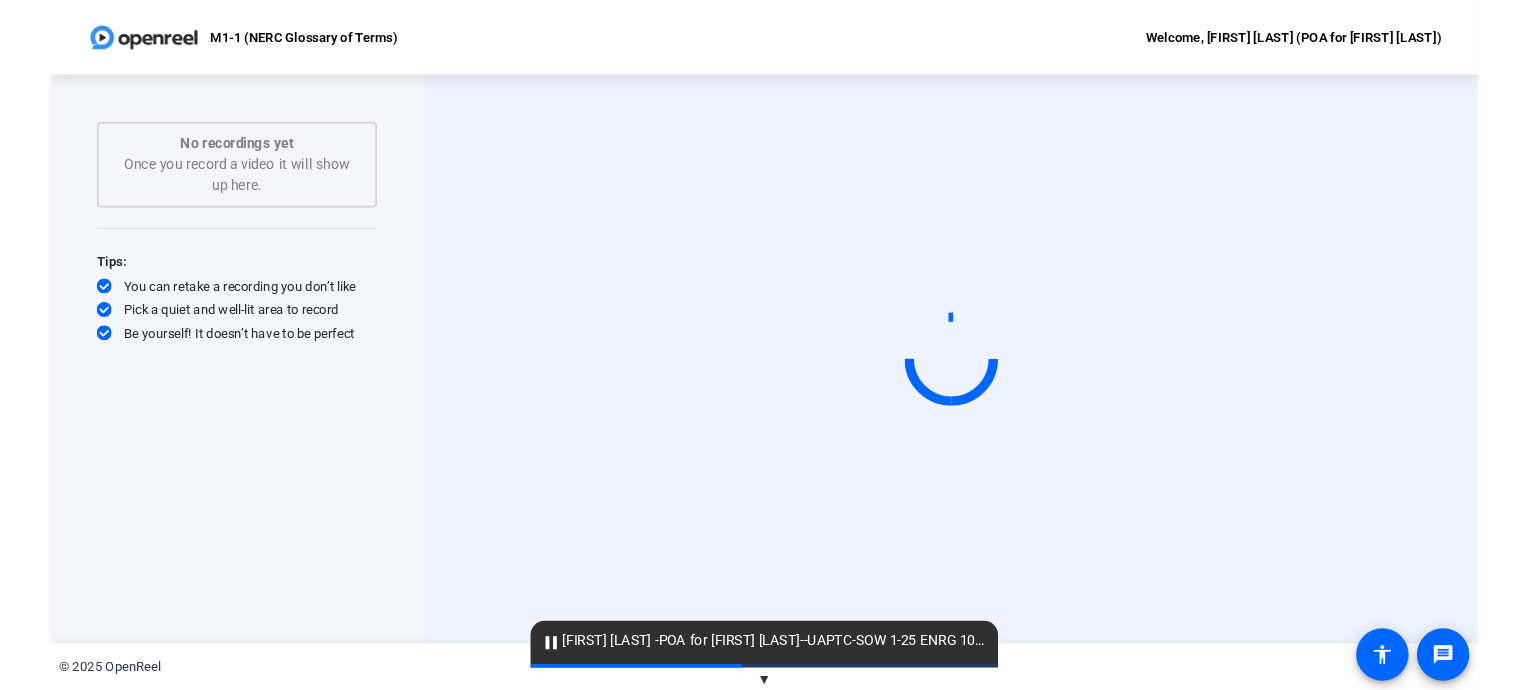 scroll, scrollTop: 0, scrollLeft: 0, axis: both 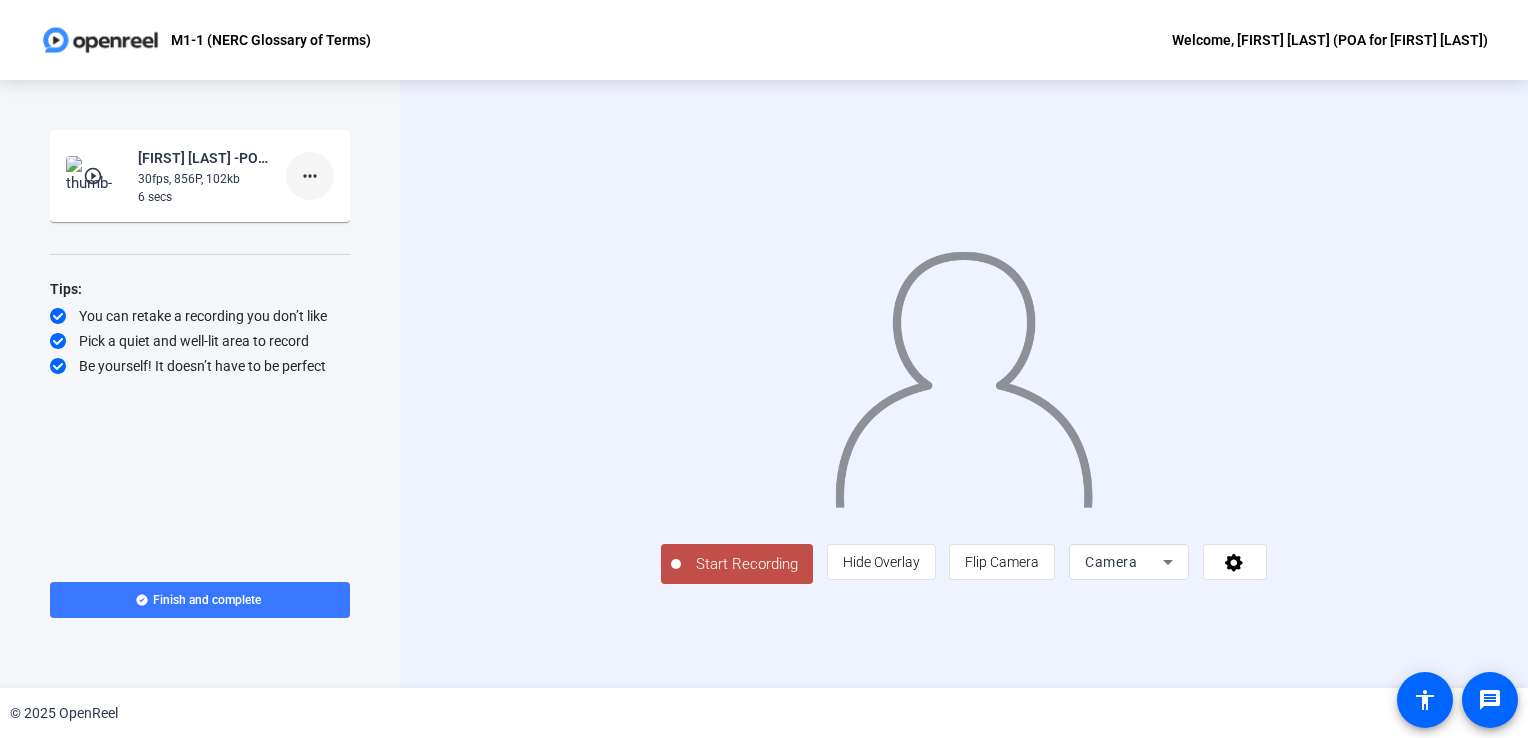 click on "more_horiz" 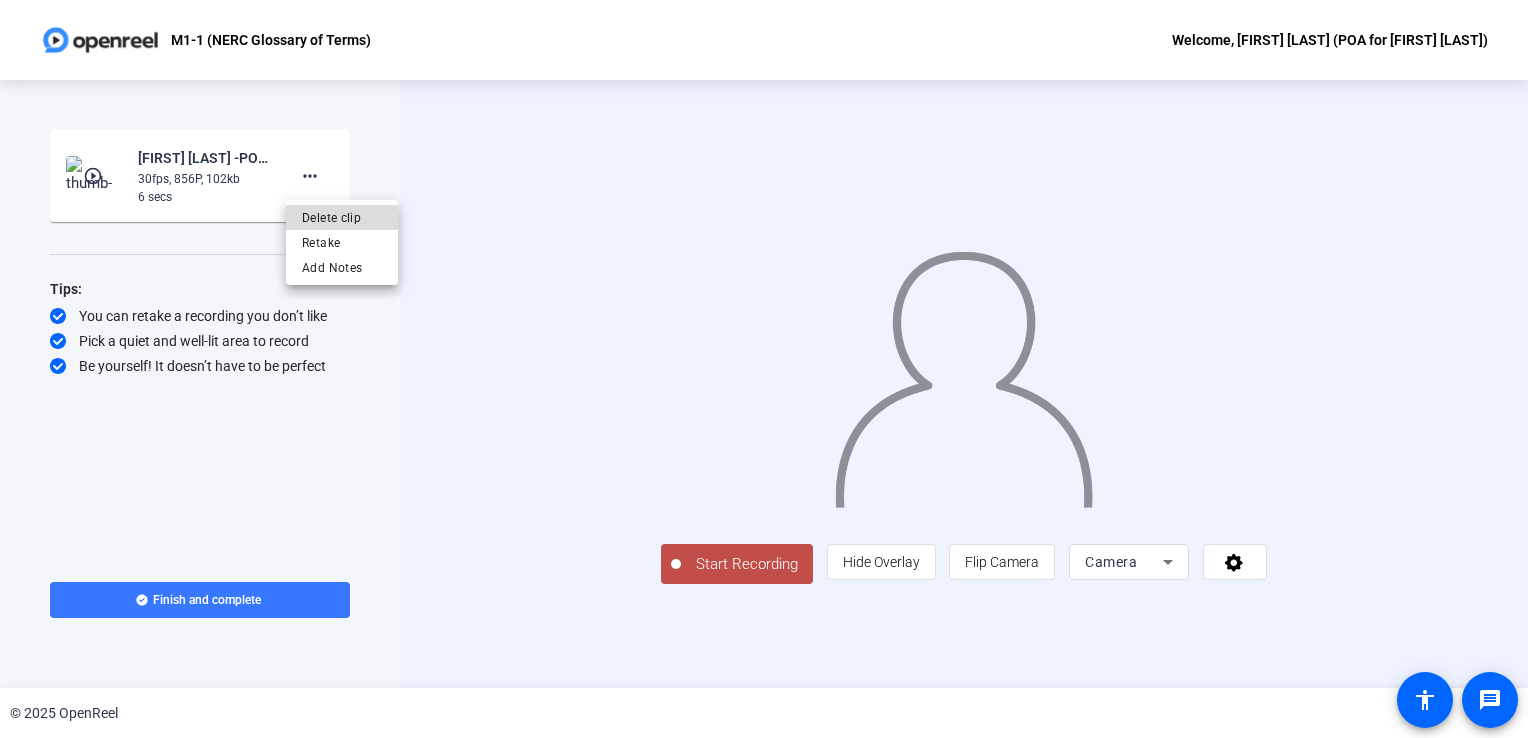 click on "Delete clip" at bounding box center (342, 218) 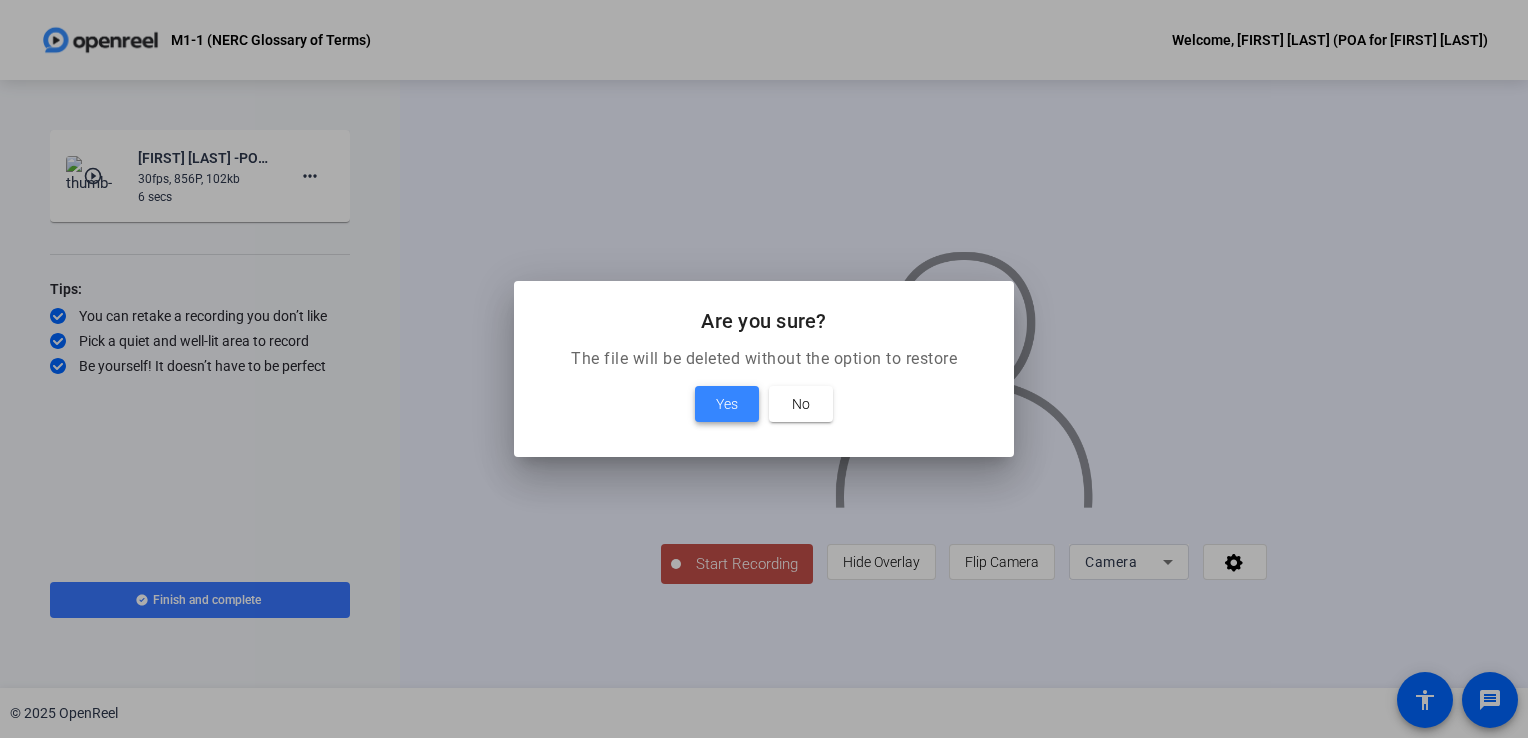 click on "Yes" at bounding box center (727, 404) 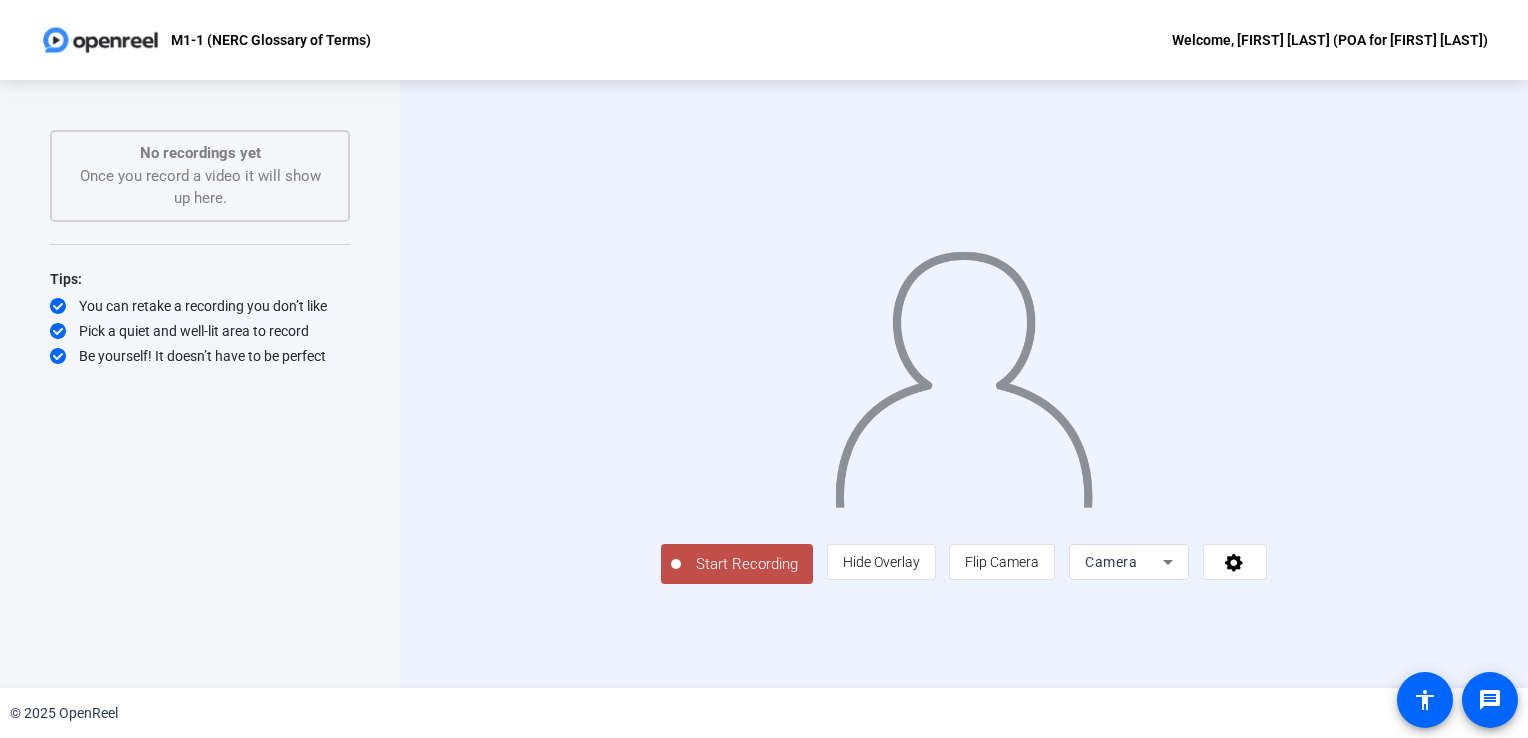 click 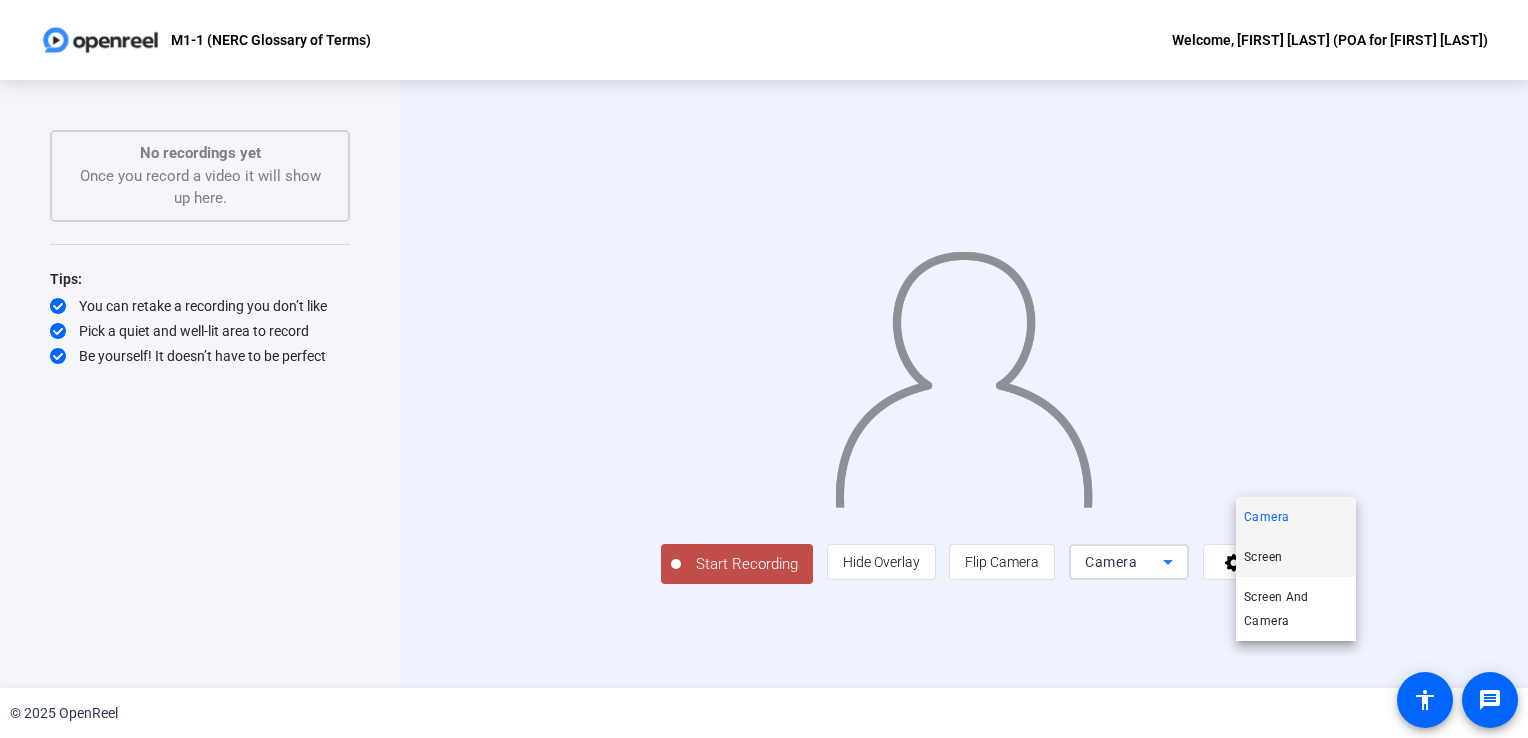 click on "Screen" at bounding box center (1263, 557) 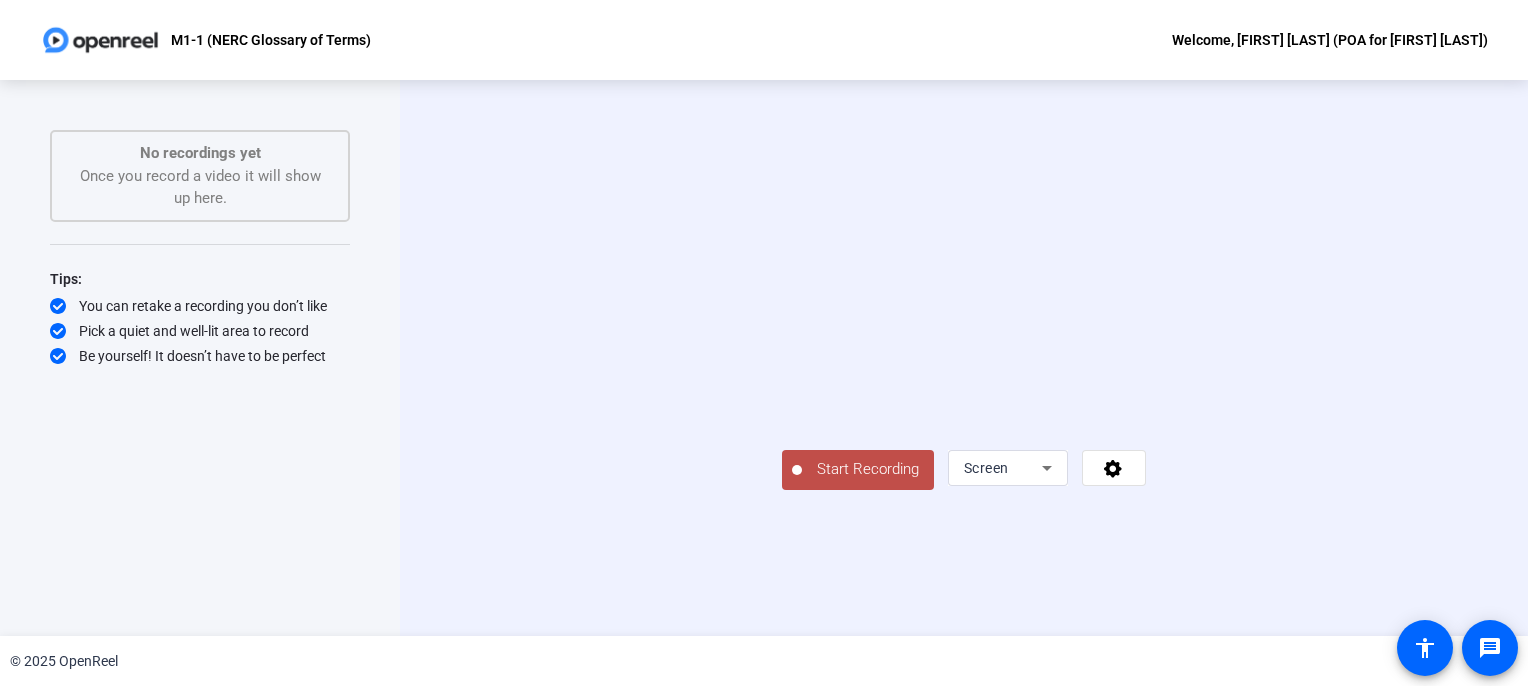 click on "Start Recording" 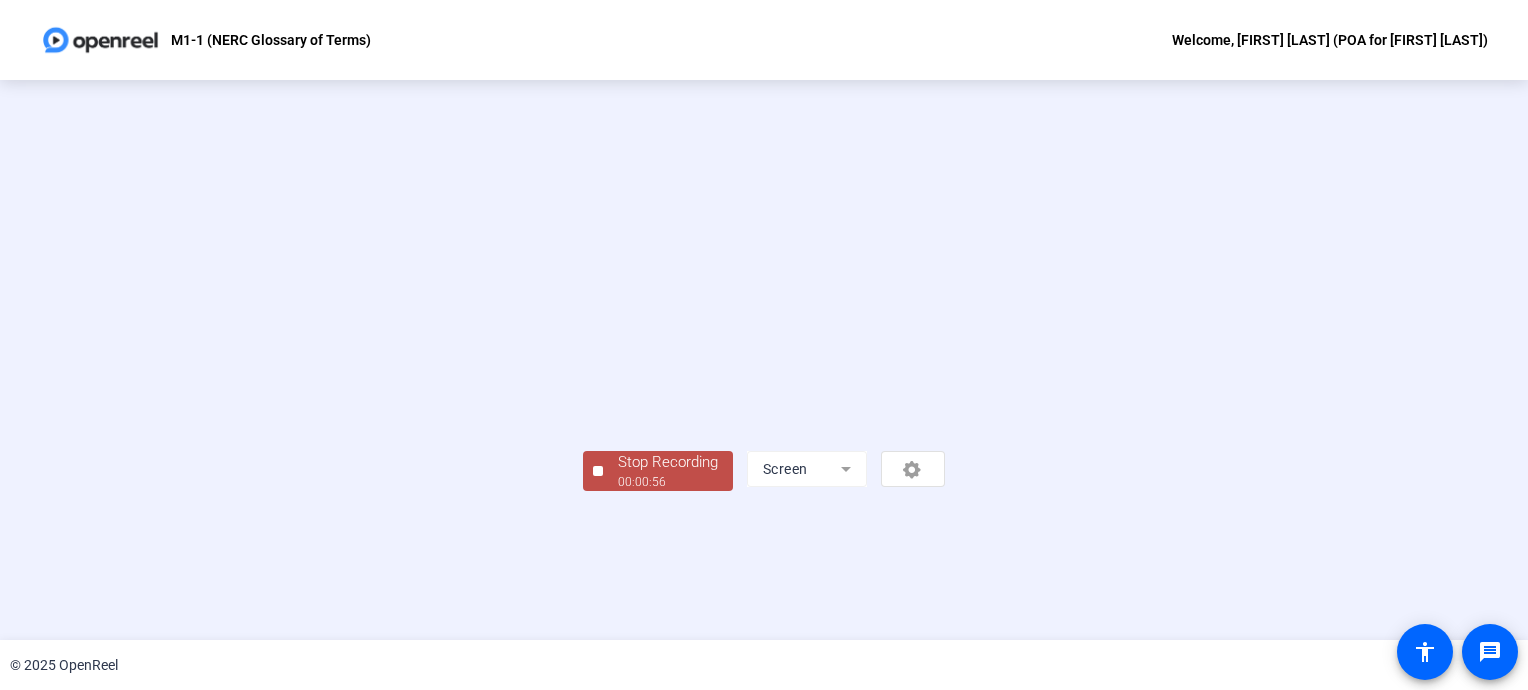 scroll, scrollTop: 80, scrollLeft: 0, axis: vertical 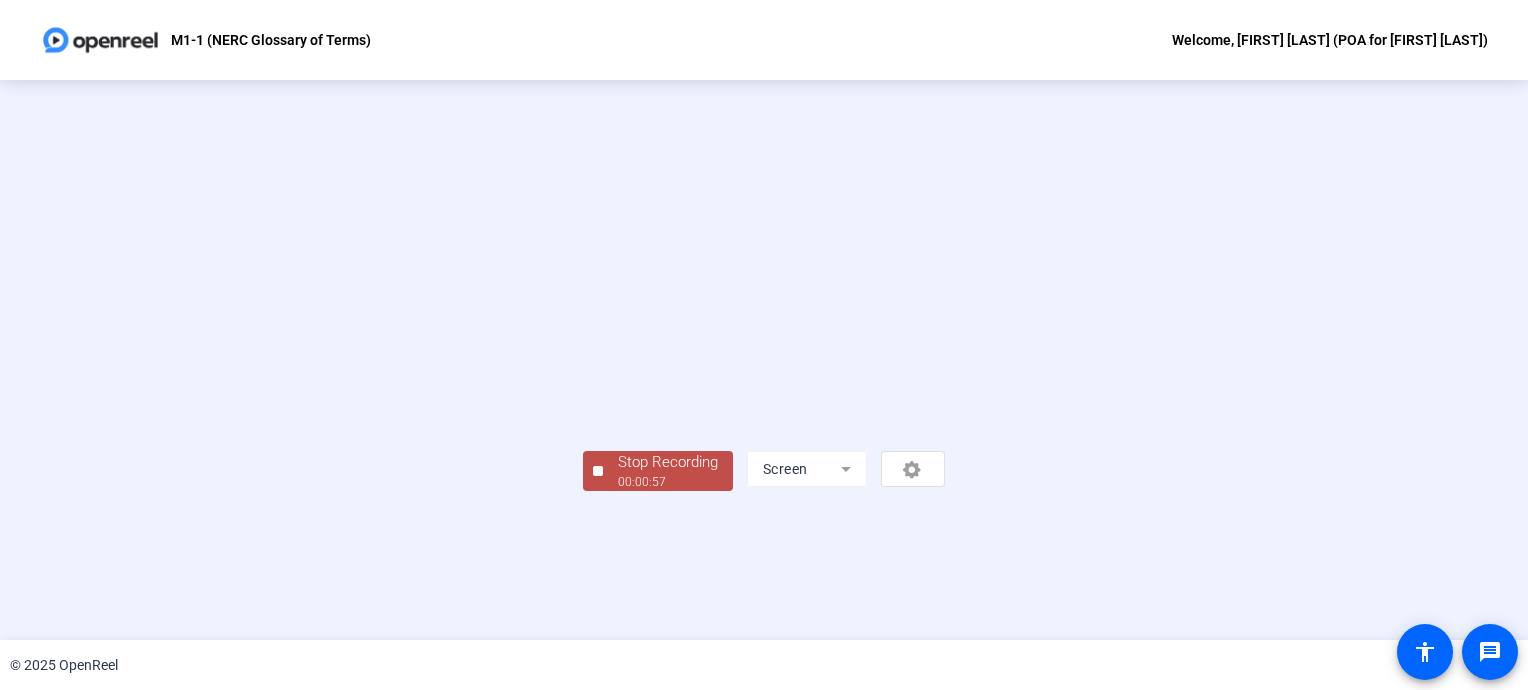 click on "Stop Recording" 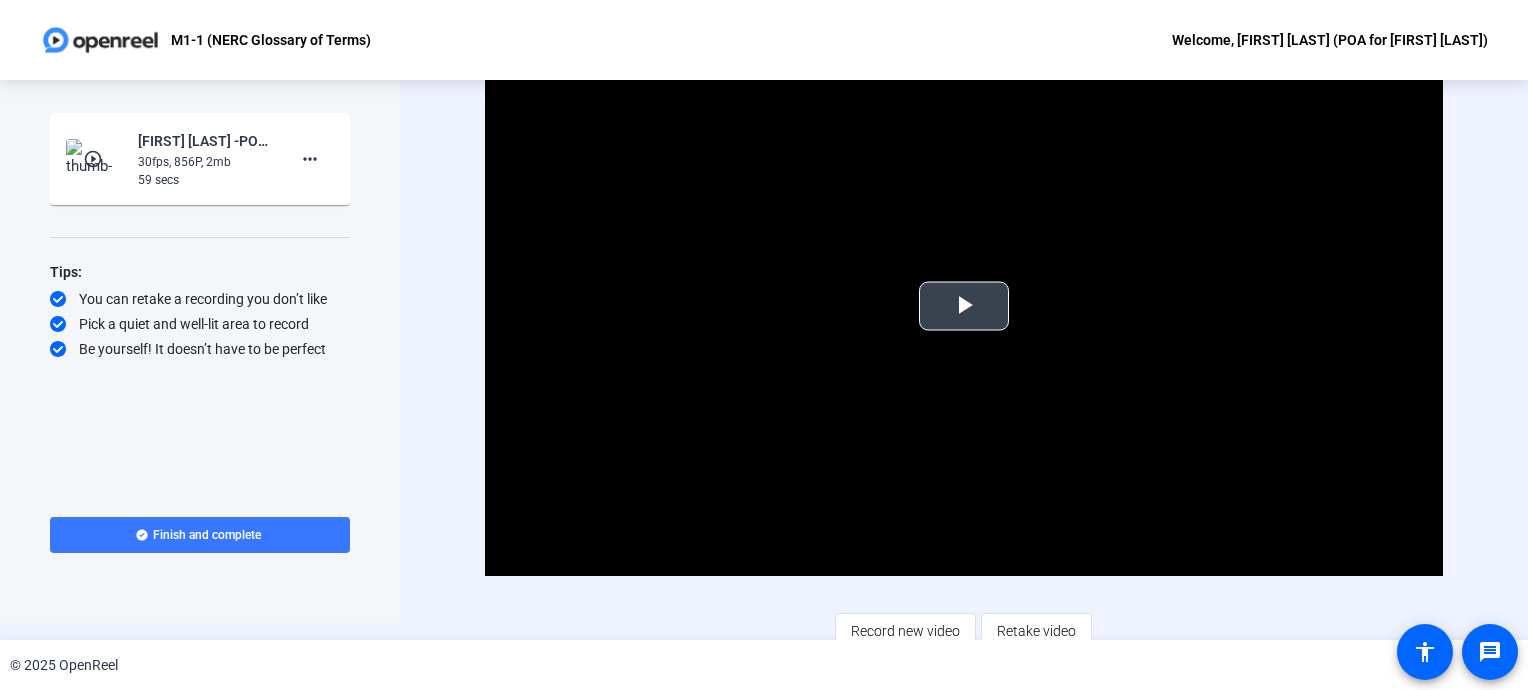scroll, scrollTop: 29, scrollLeft: 0, axis: vertical 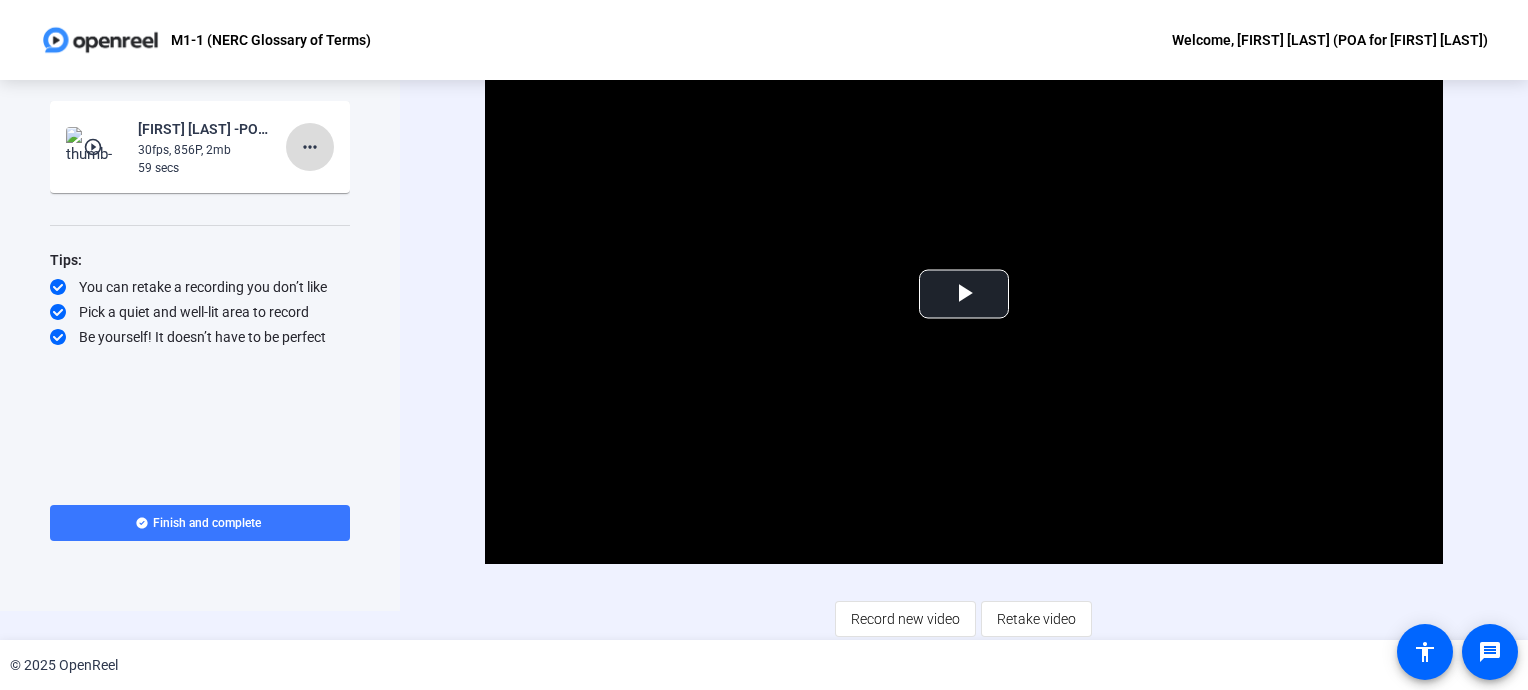 click on "more_horiz" 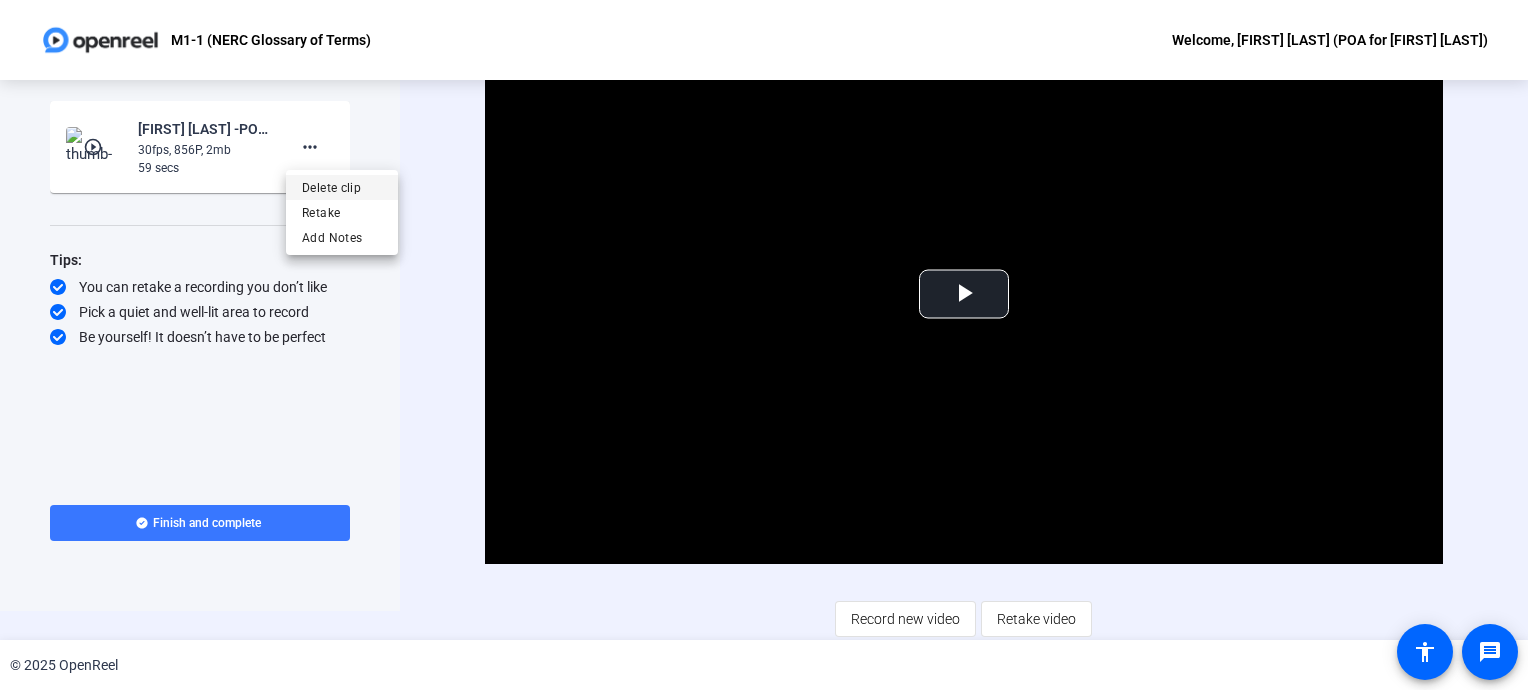 click on "Delete clip" at bounding box center [342, 188] 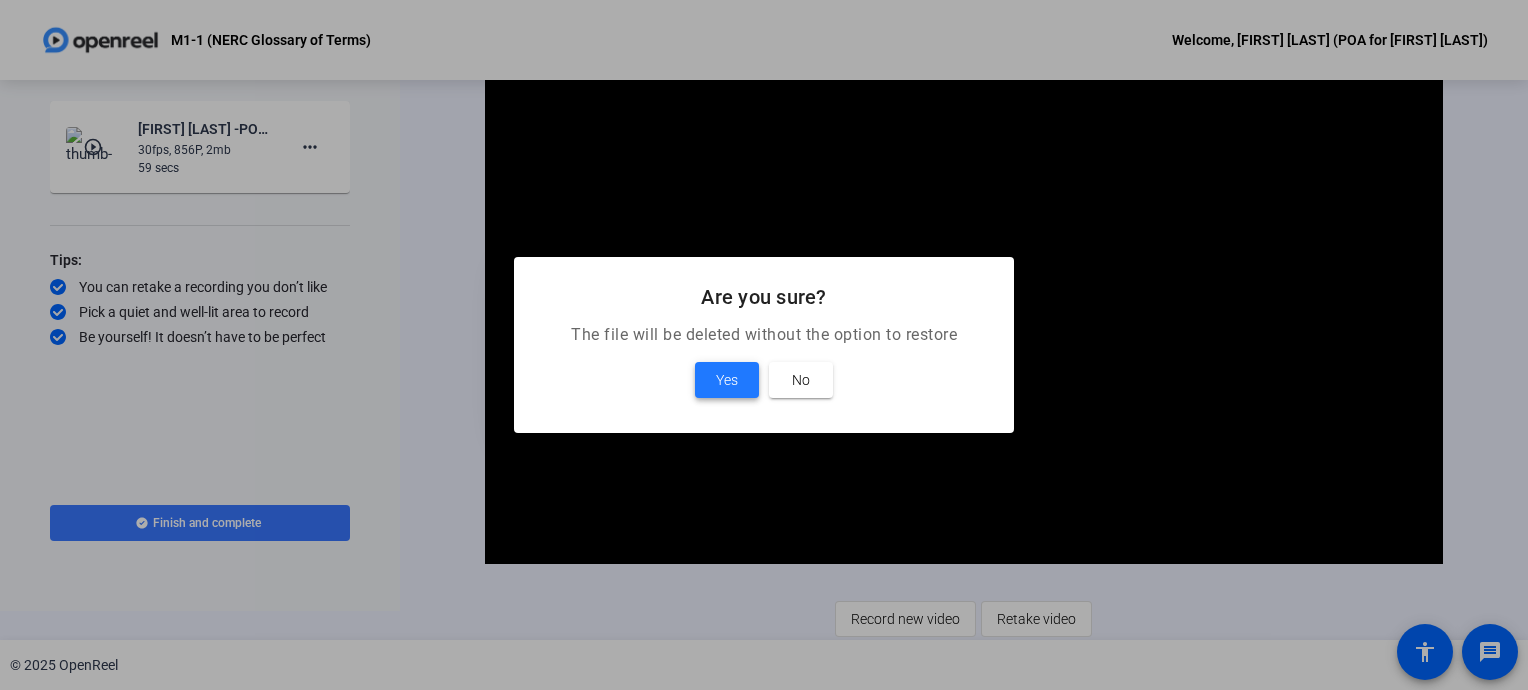 click on "Yes" at bounding box center (727, 380) 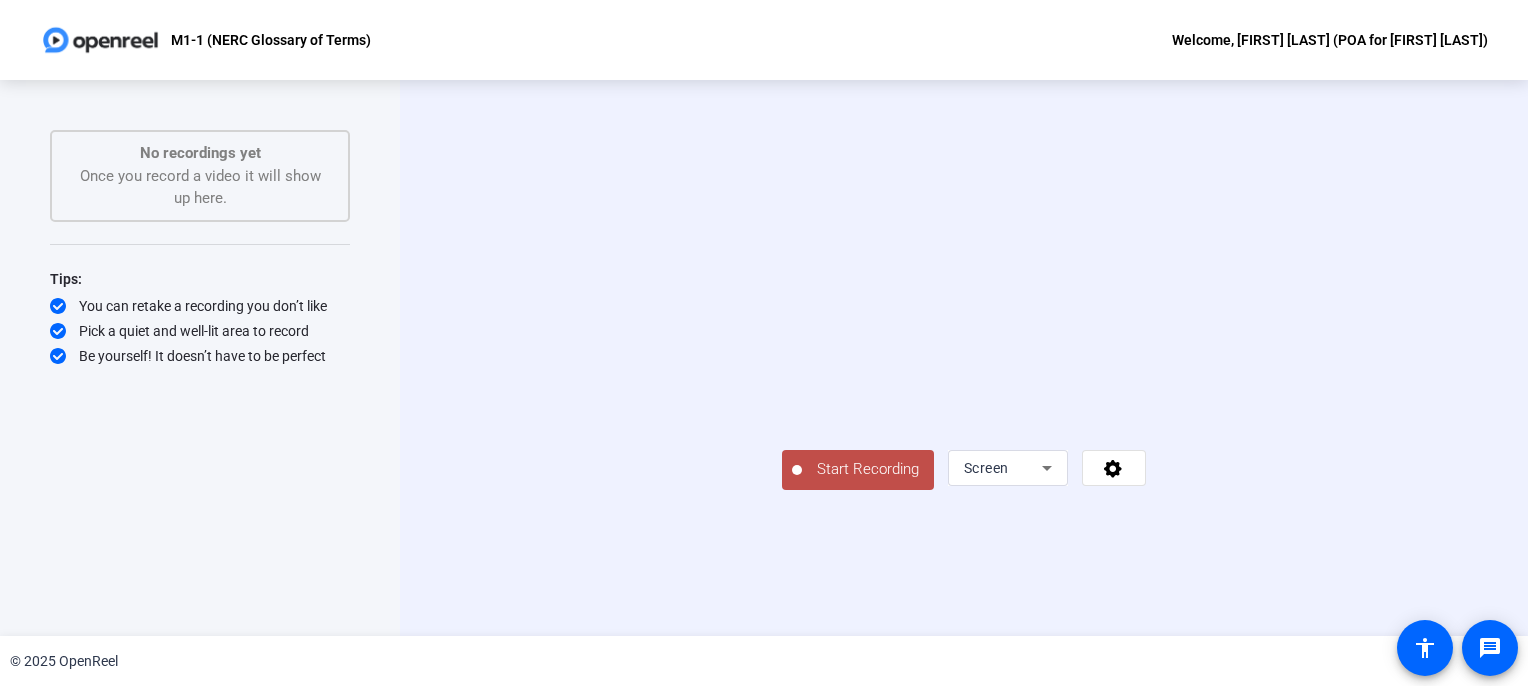 scroll, scrollTop: 36, scrollLeft: 0, axis: vertical 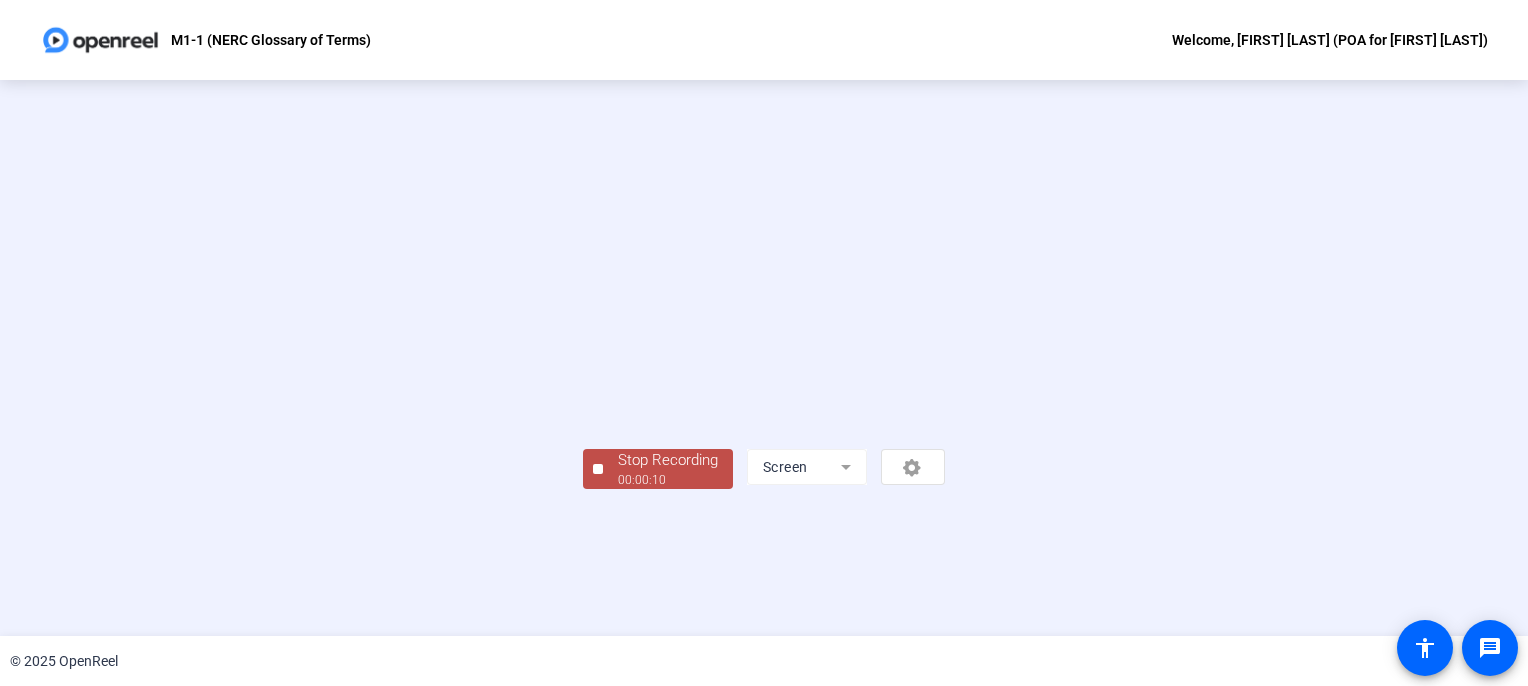 click on "Stop Recording" 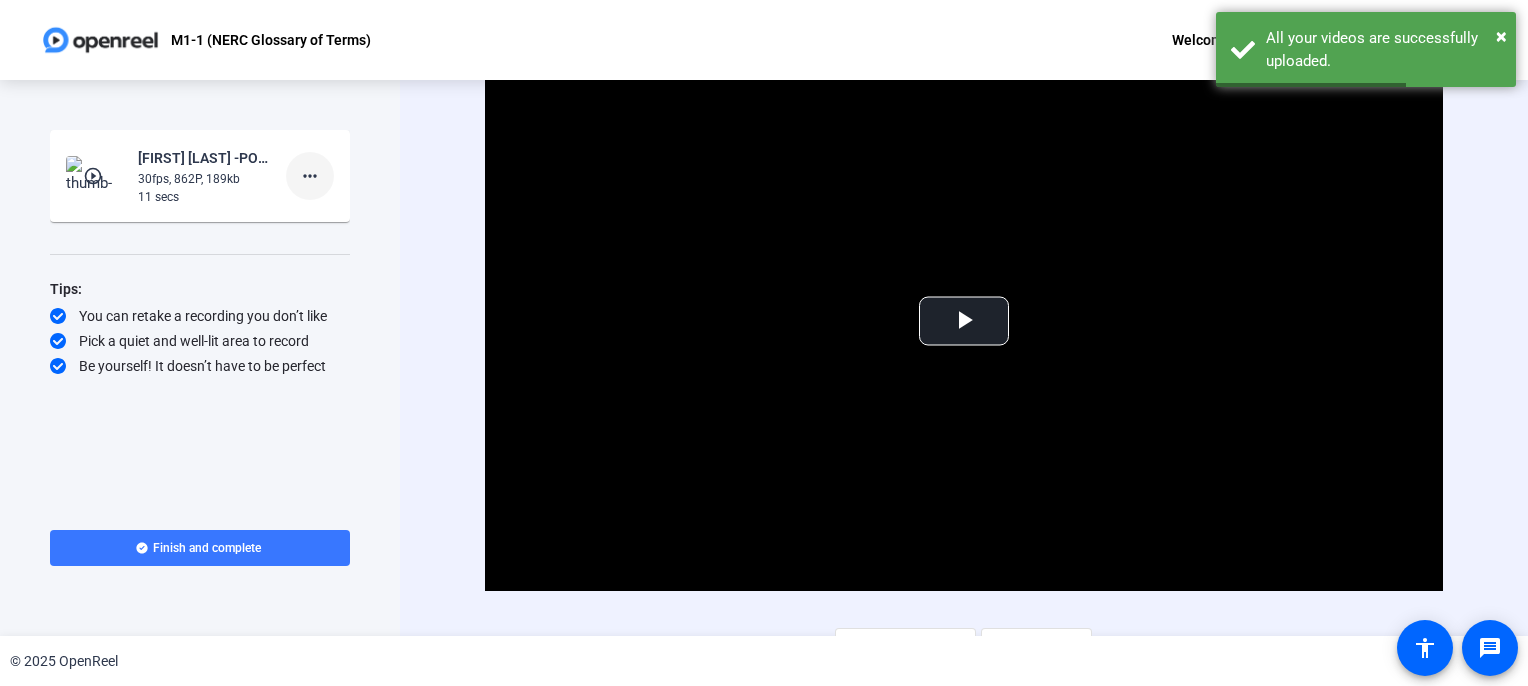 click on "more_horiz" 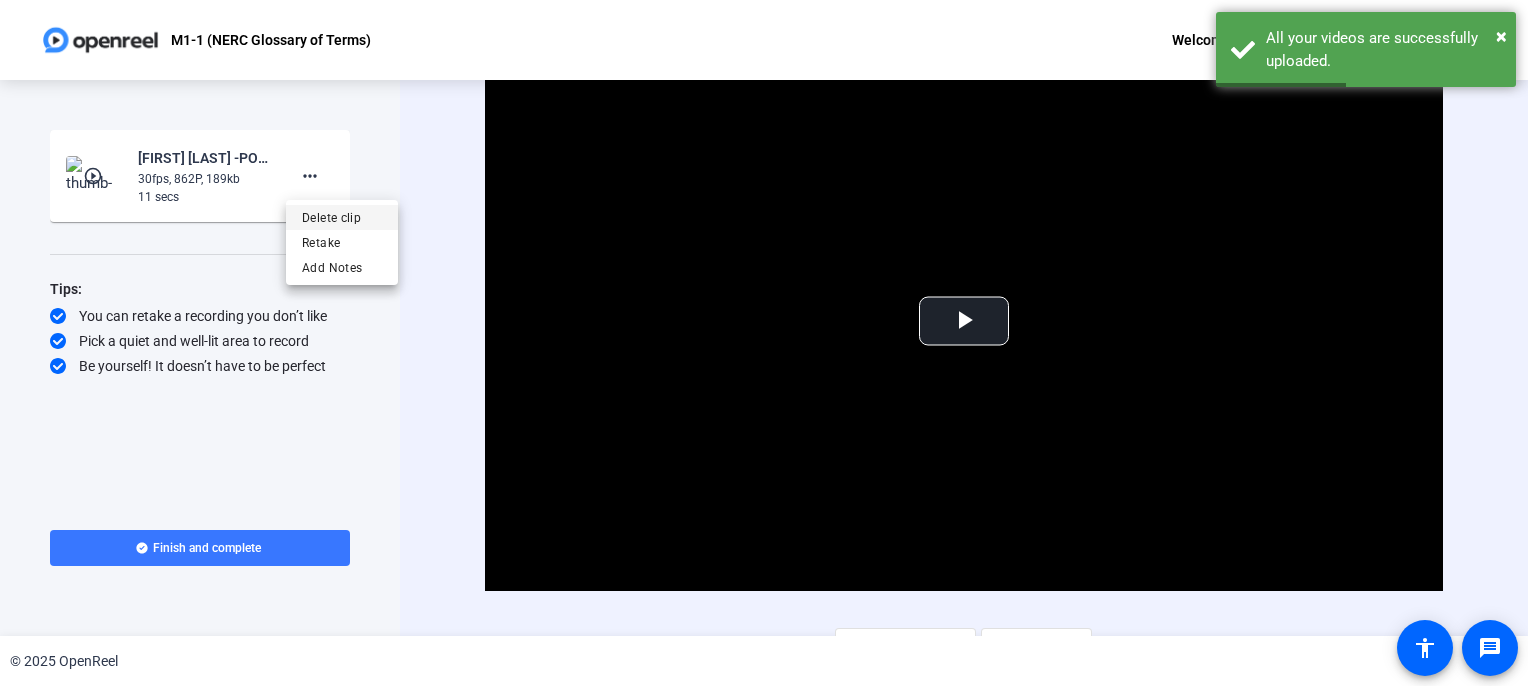 click on "Delete clip" at bounding box center (342, 218) 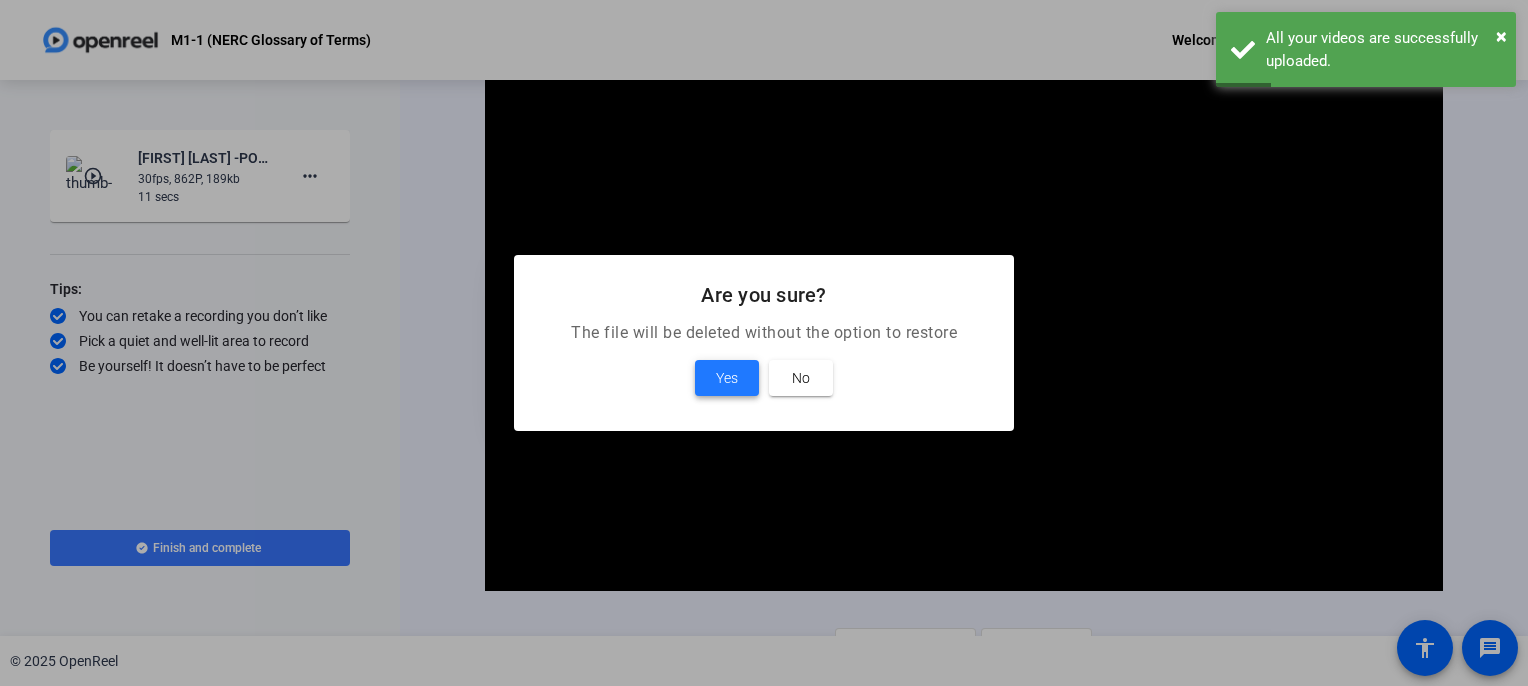 click on "Yes" at bounding box center (727, 378) 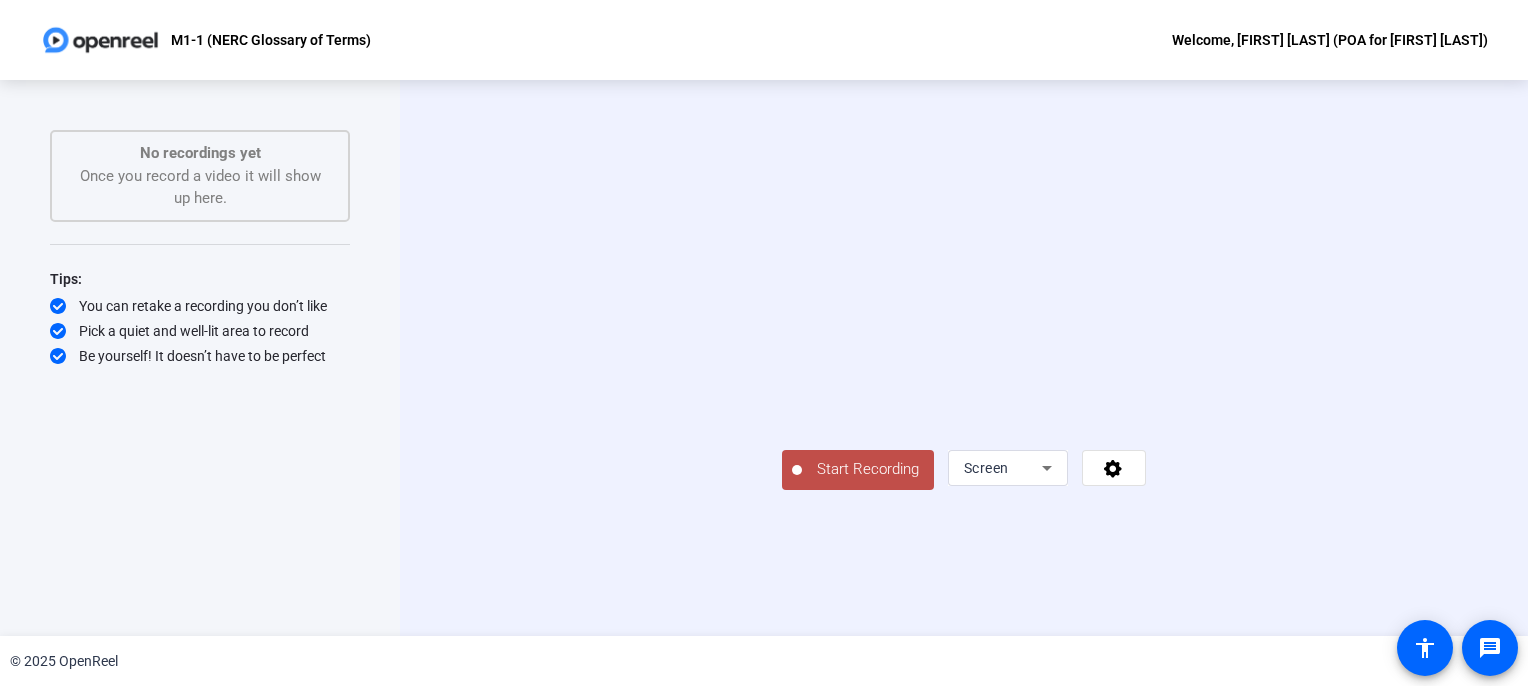 click on "Start Recording" 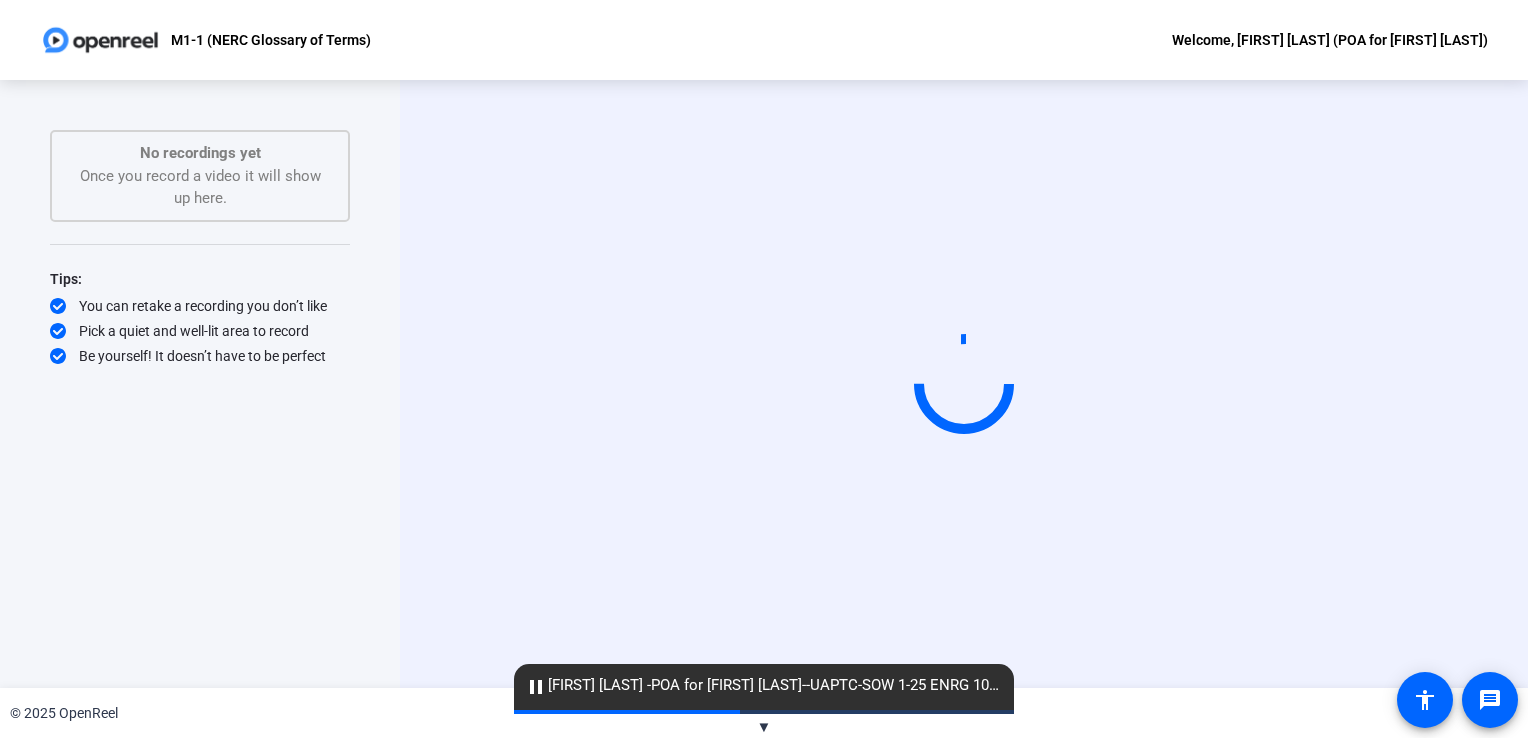 scroll, scrollTop: 0, scrollLeft: 0, axis: both 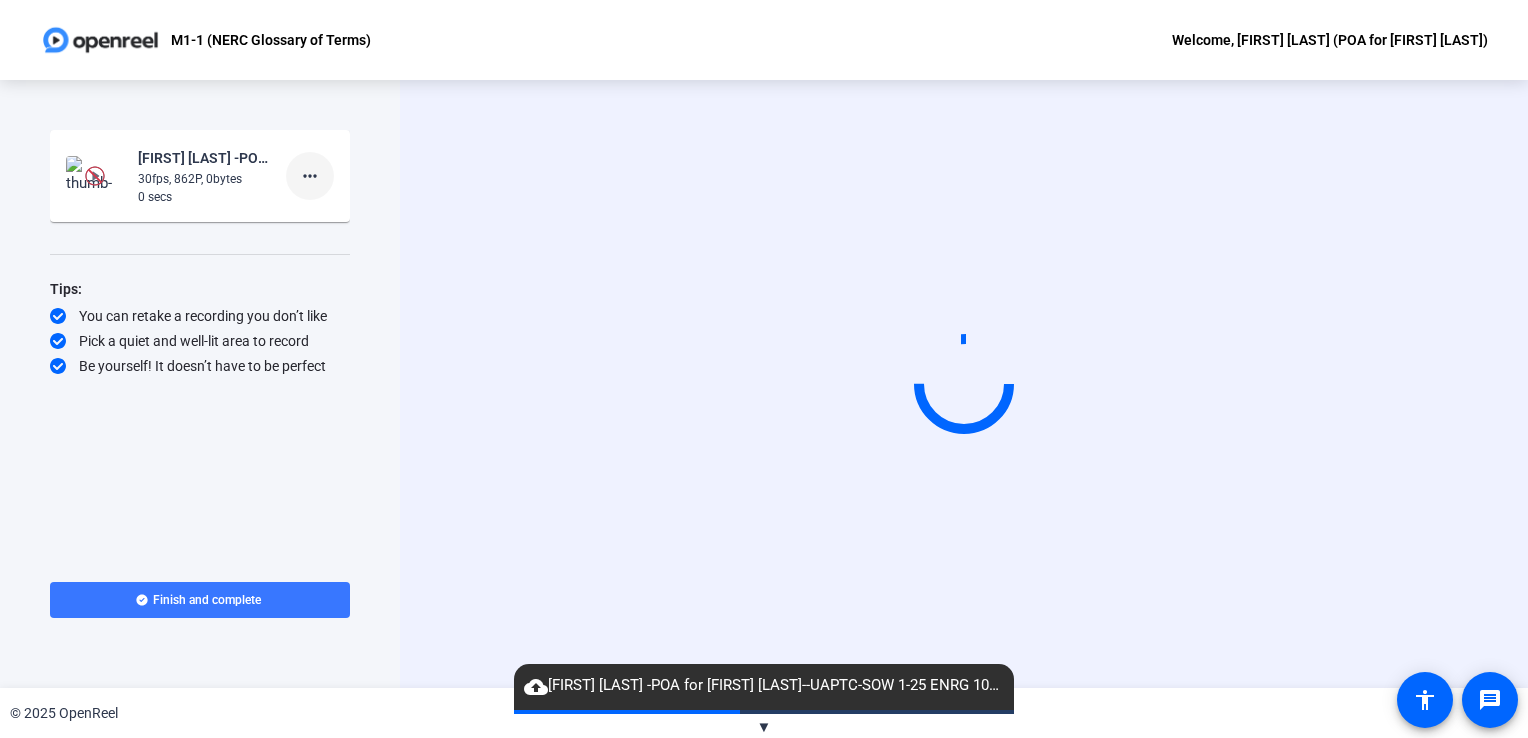 click on "more_horiz" 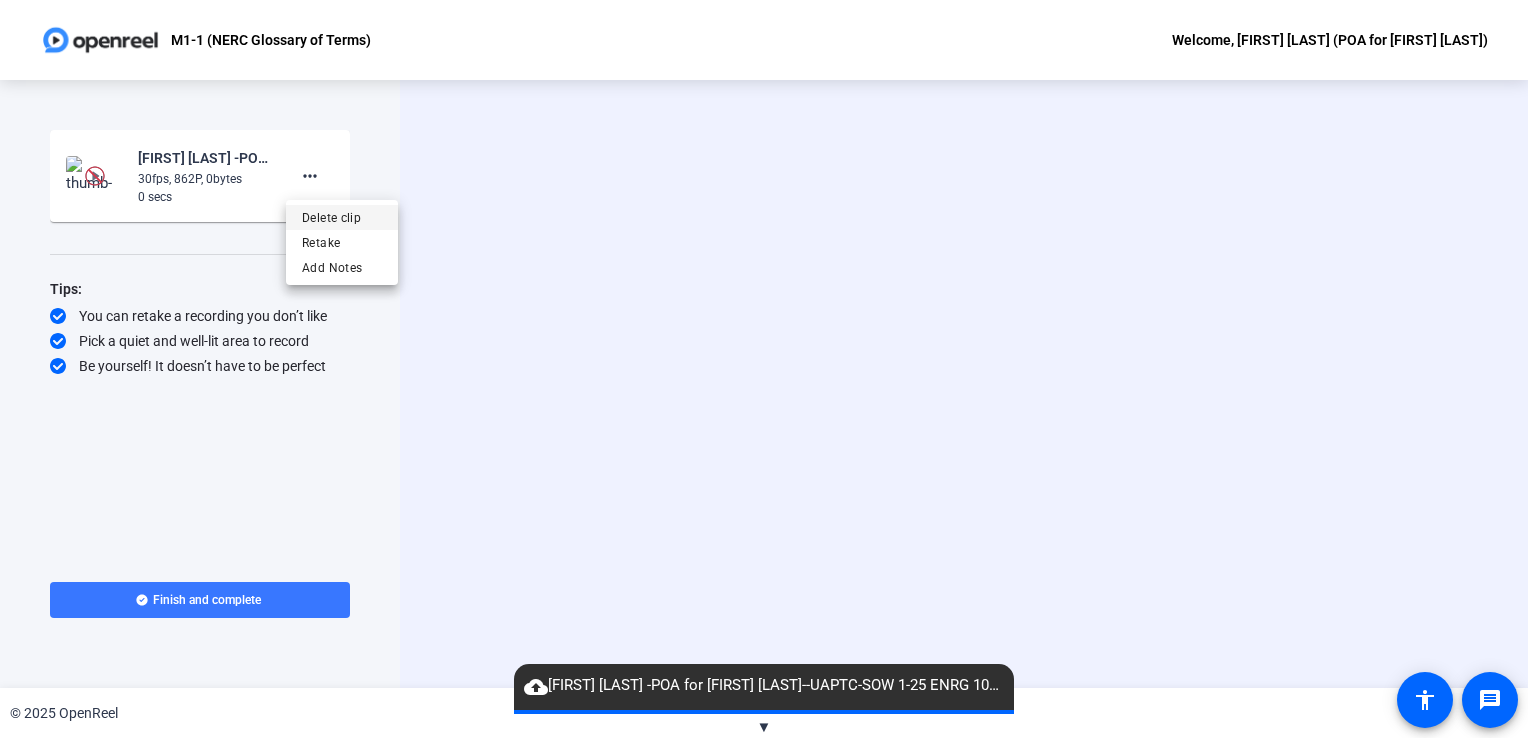 click on "Delete clip" at bounding box center (342, 218) 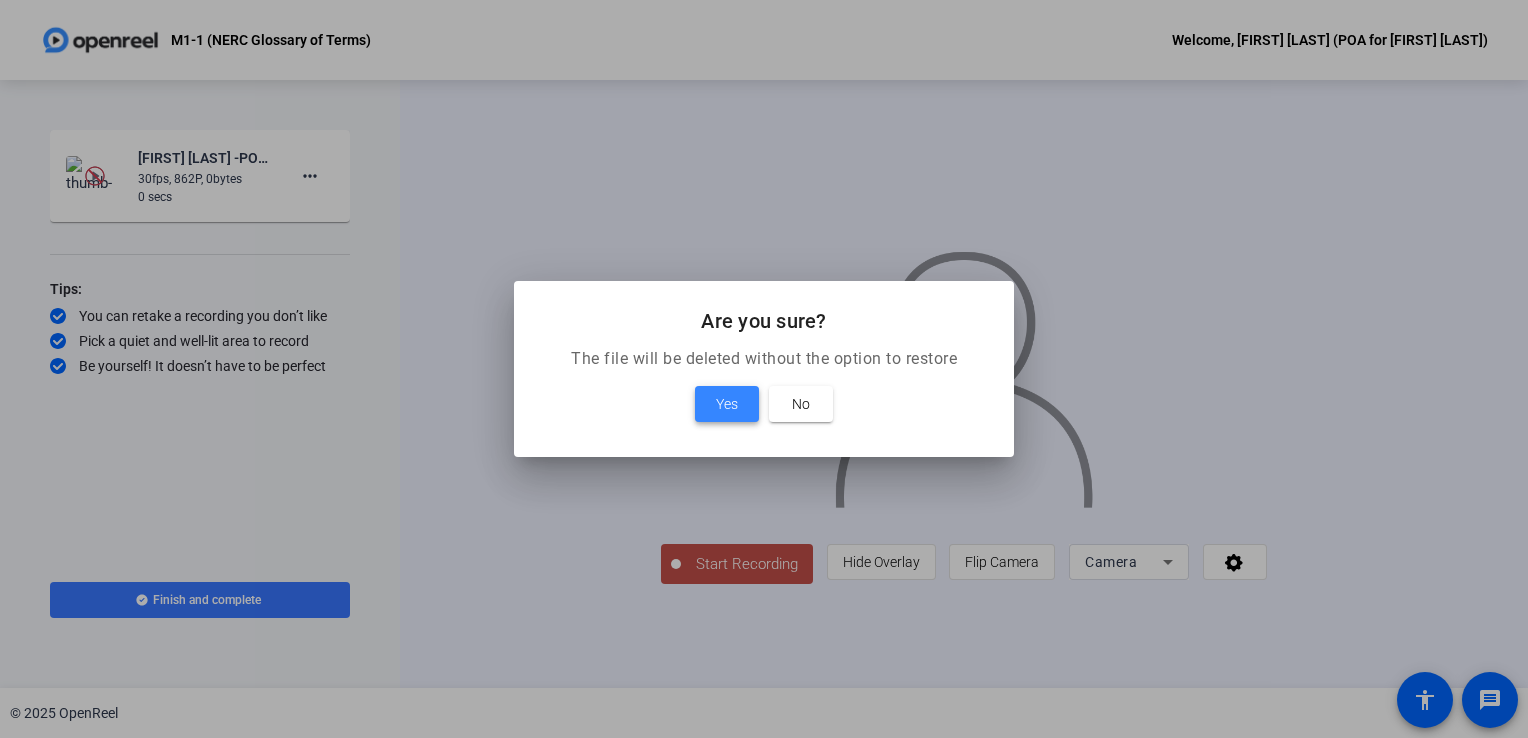 click on "Yes" at bounding box center [727, 404] 